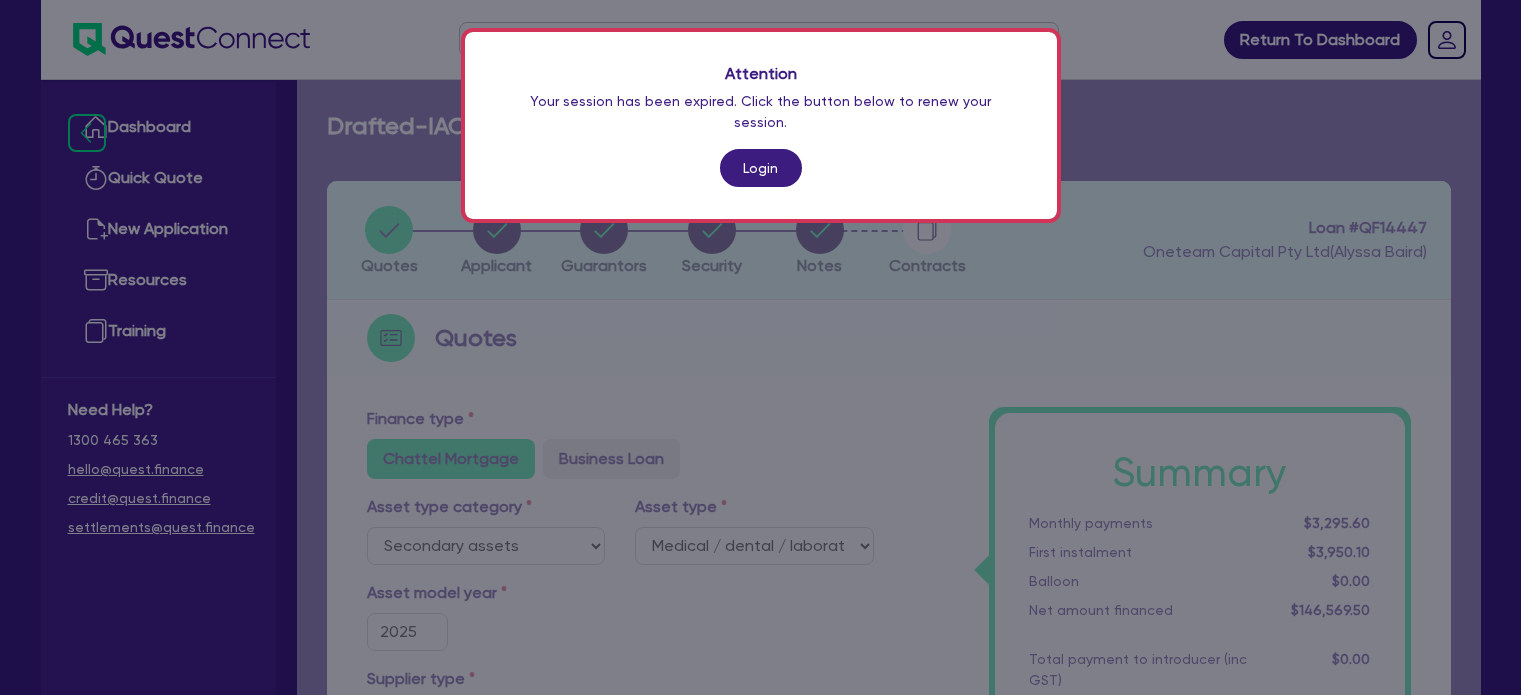 select on "SECONDARY_ASSETS" 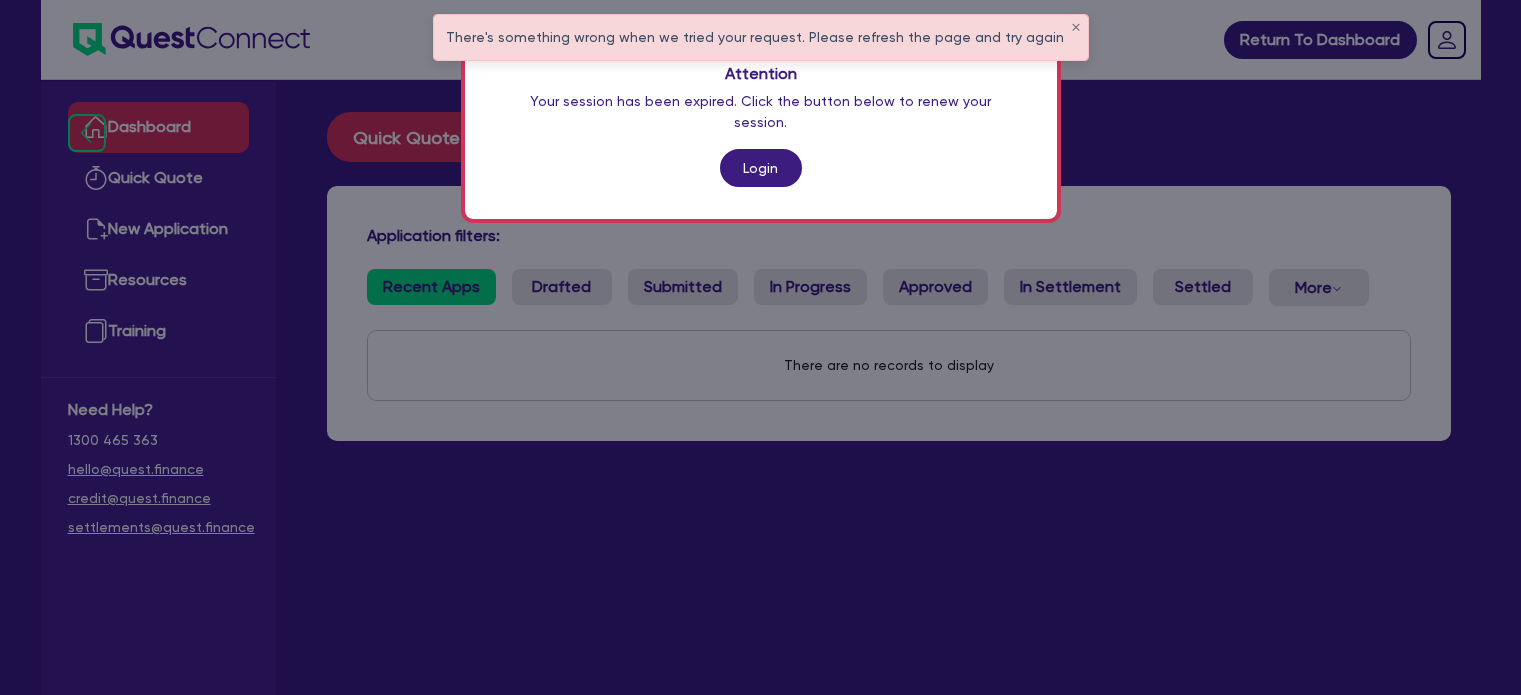 scroll, scrollTop: 0, scrollLeft: 0, axis: both 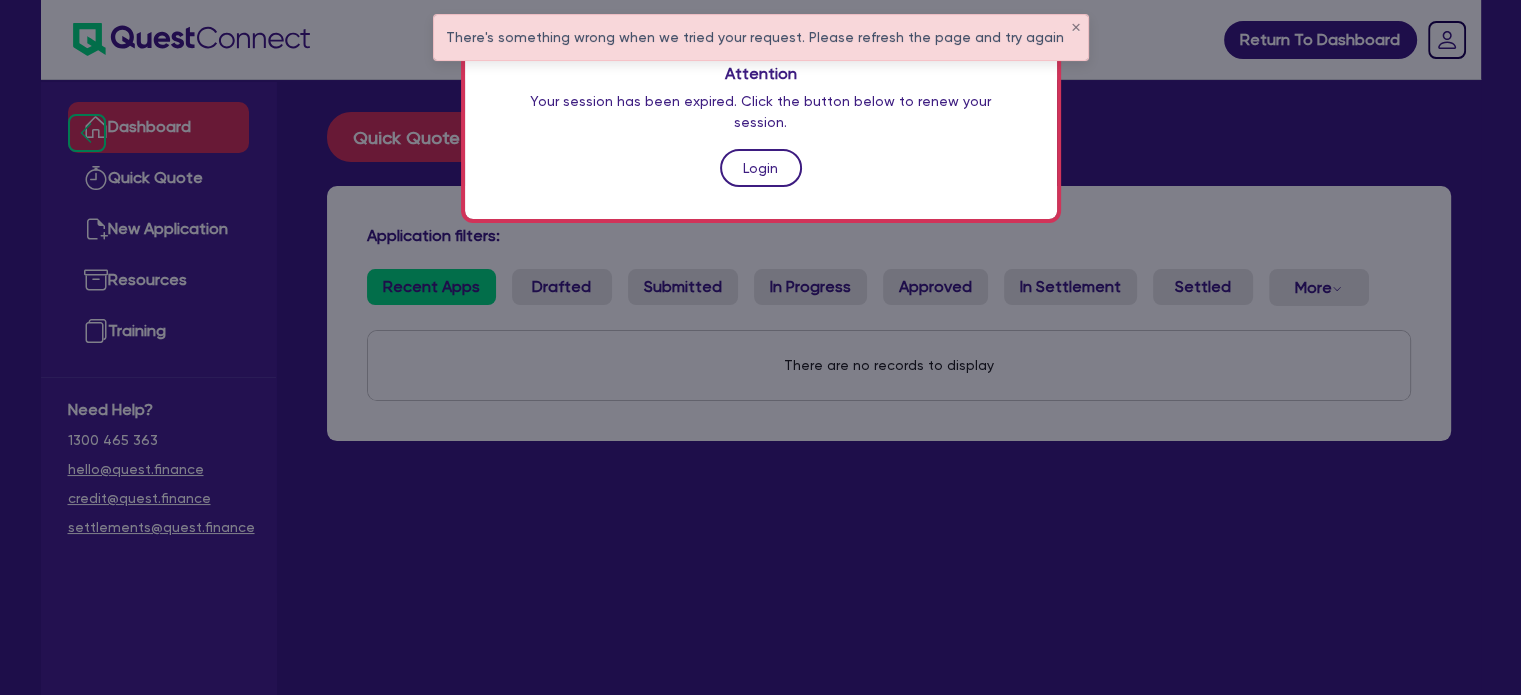 click on "Login" at bounding box center (761, 168) 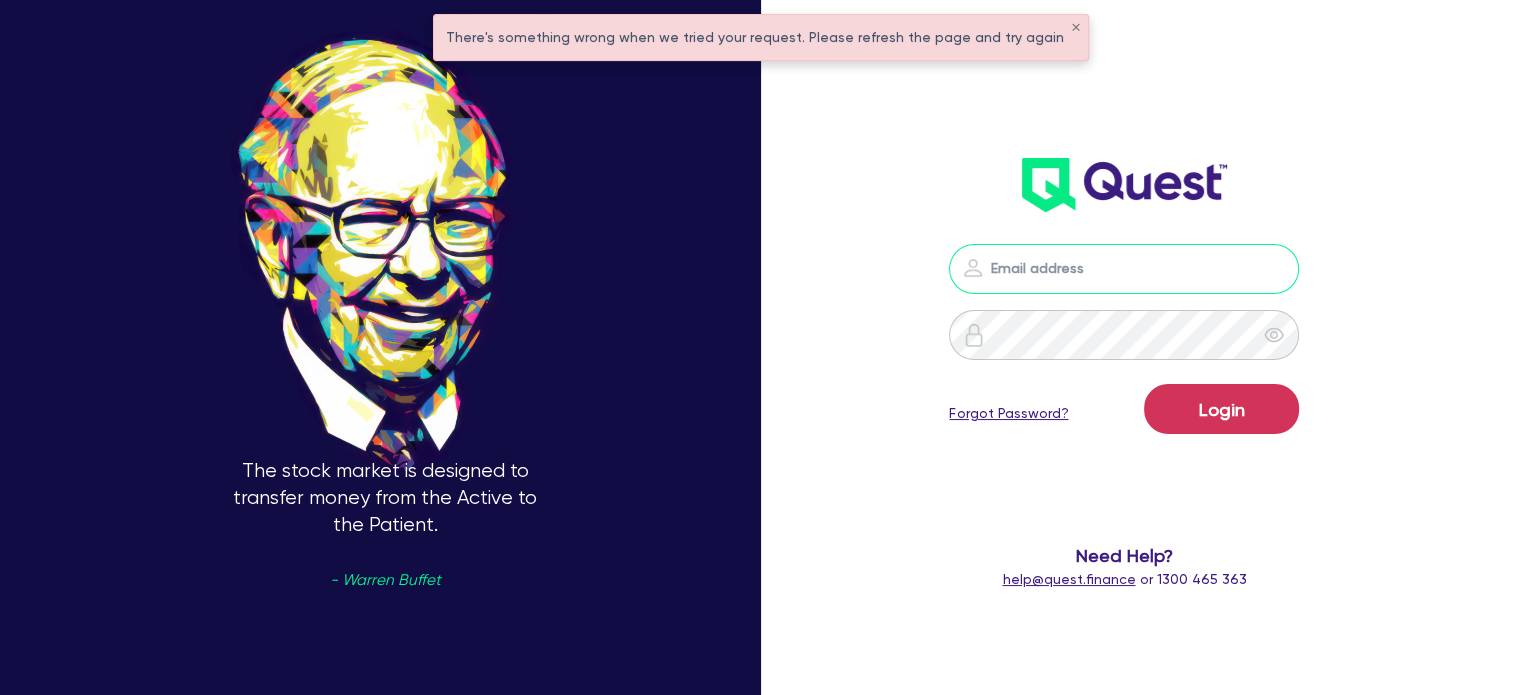 click at bounding box center [1124, 269] 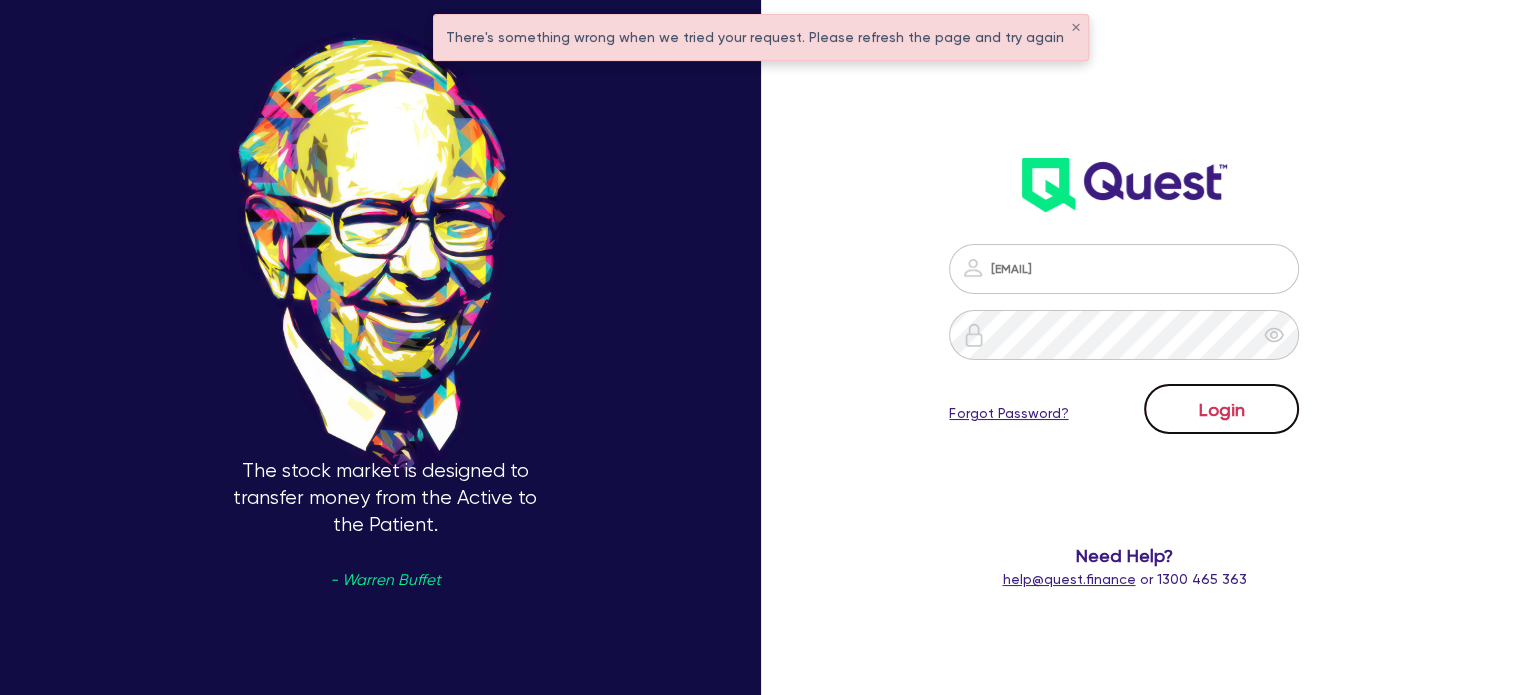 click on "Login" at bounding box center [1221, 409] 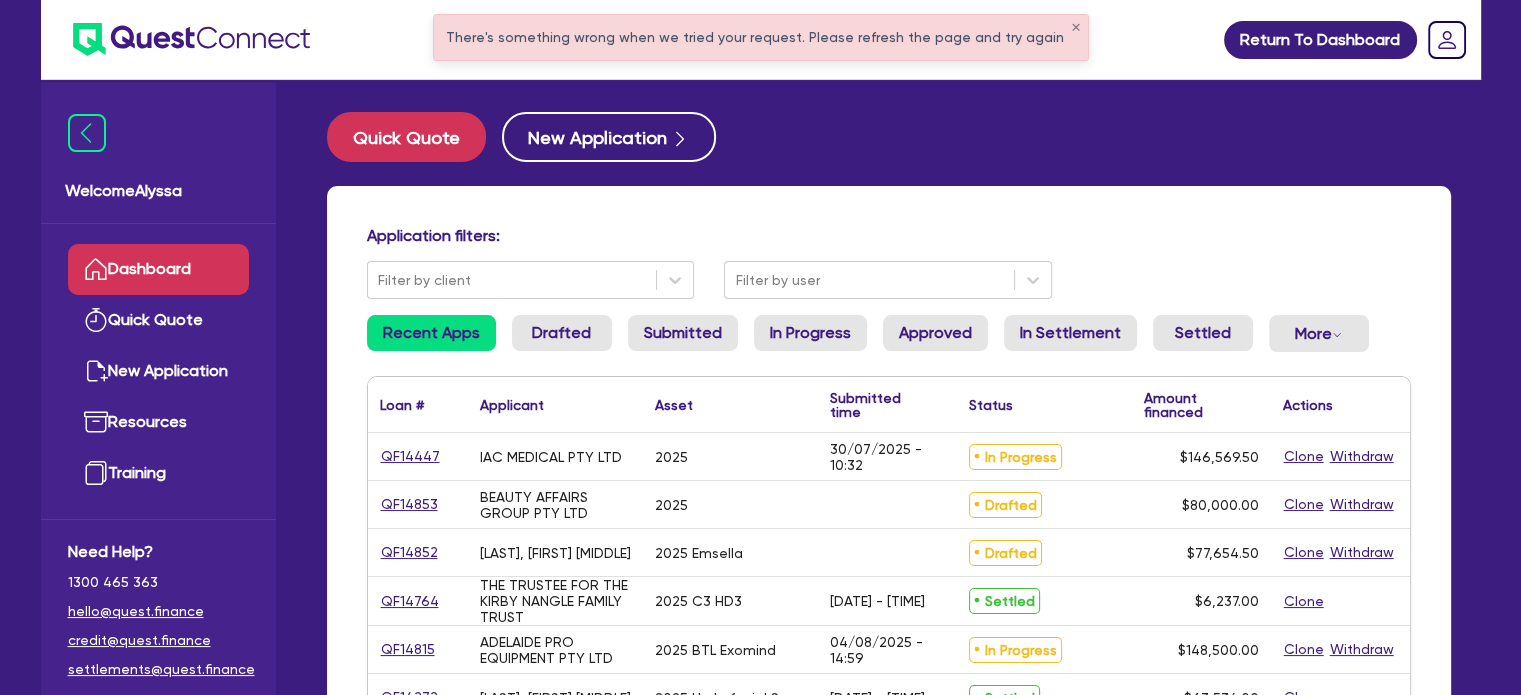 click on "There's something wrong when we tried your request. Please refresh the page and try again ✕" at bounding box center [761, 37] 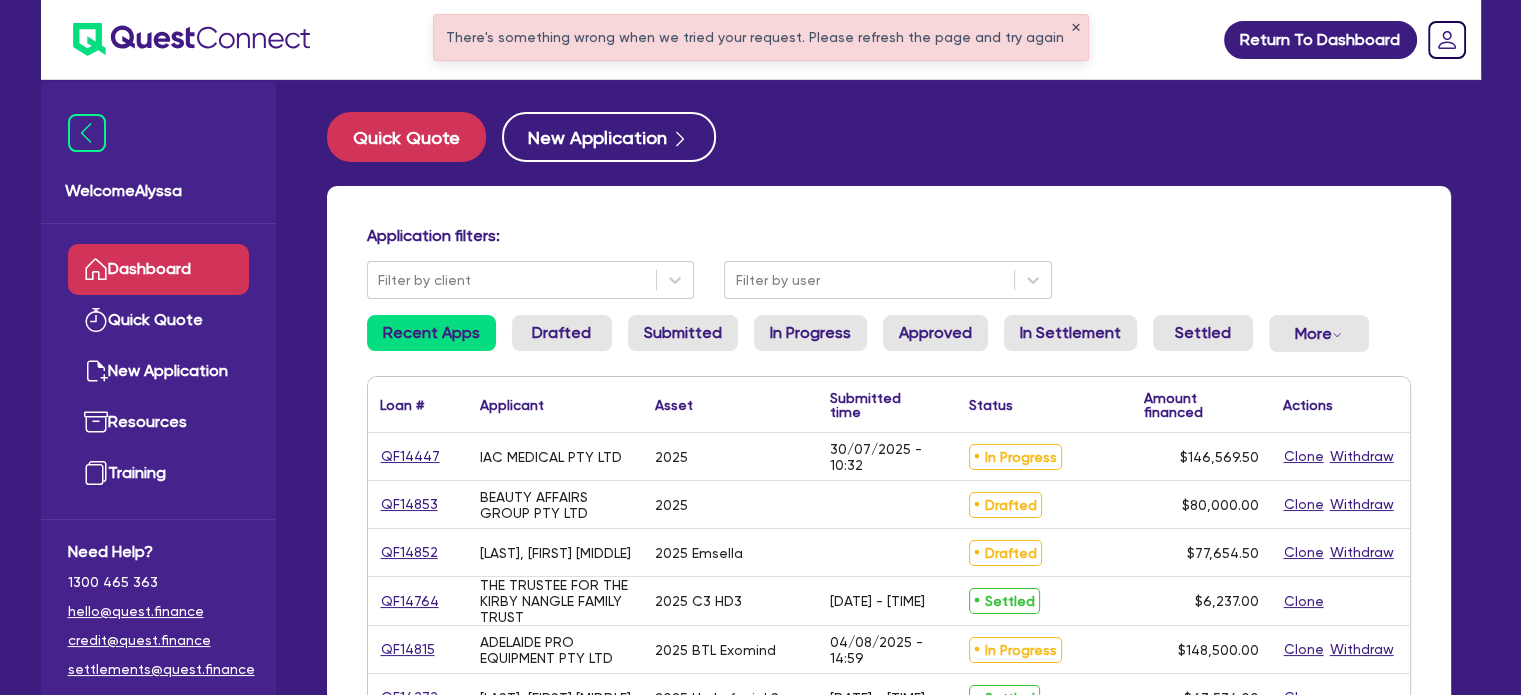 click on "✕" at bounding box center [1076, 28] 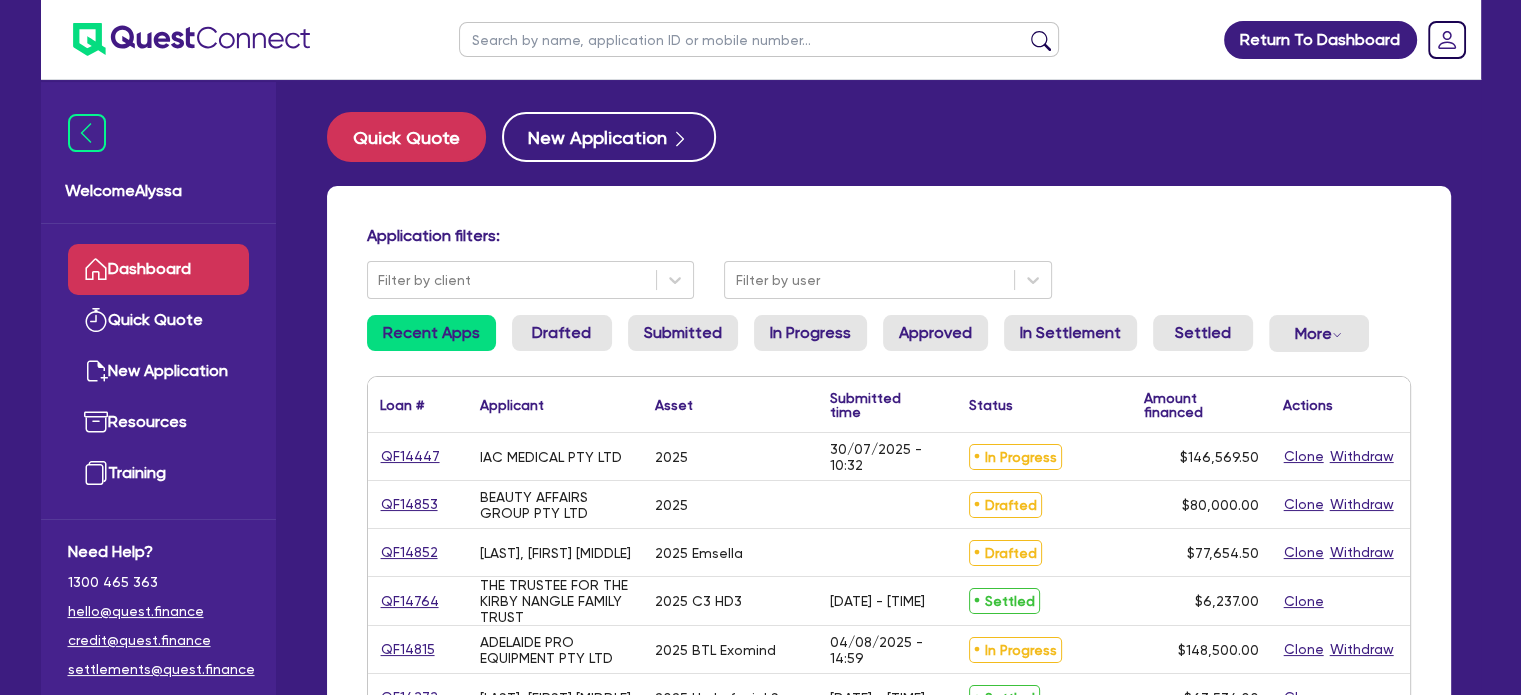 click at bounding box center (759, 39) 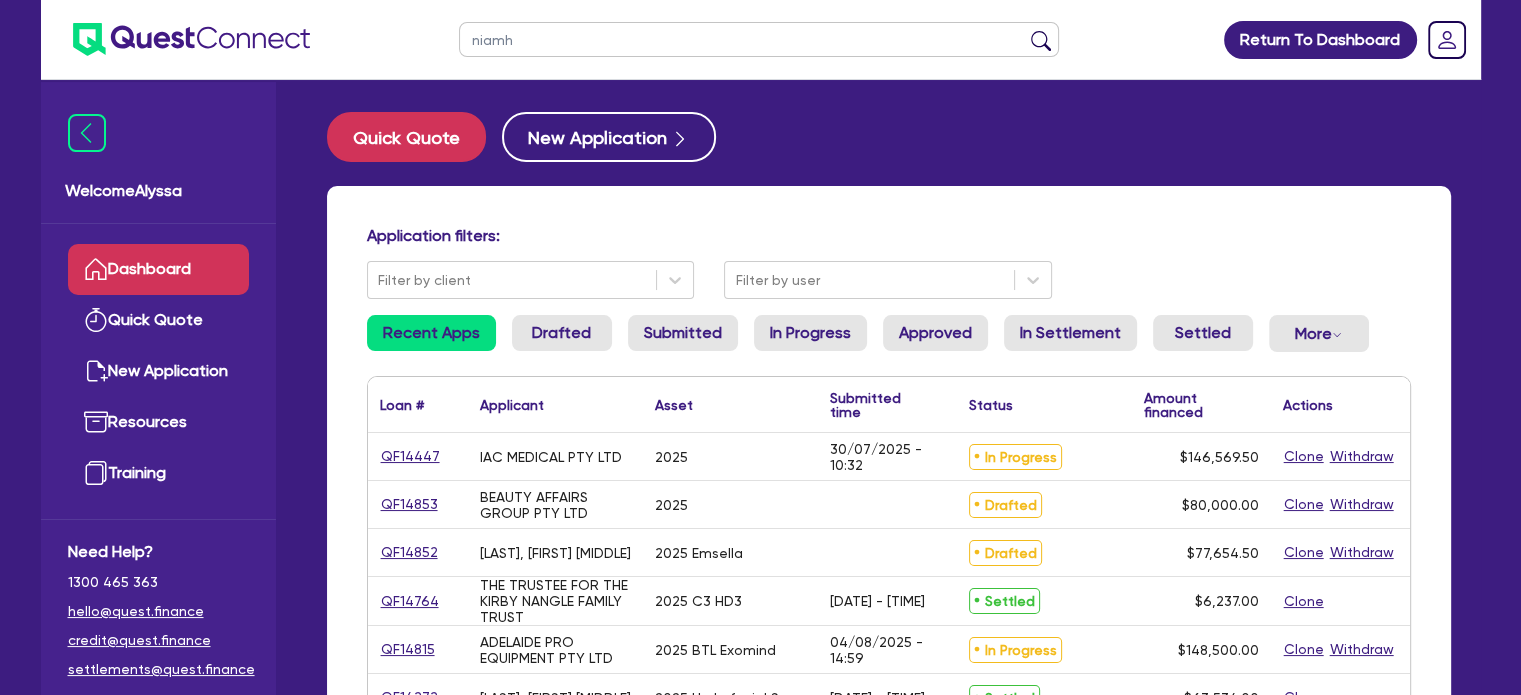 type on "niamh" 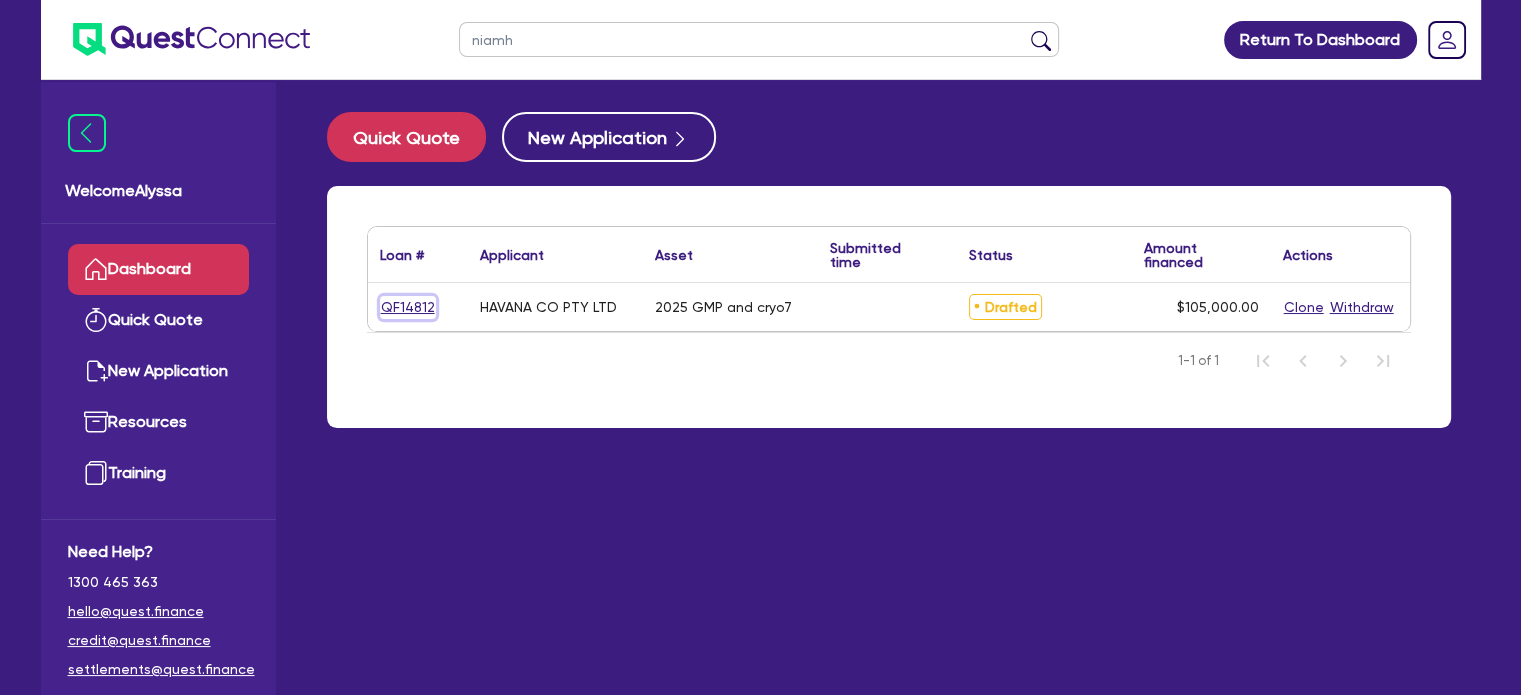 click on "QF14812" at bounding box center (408, 307) 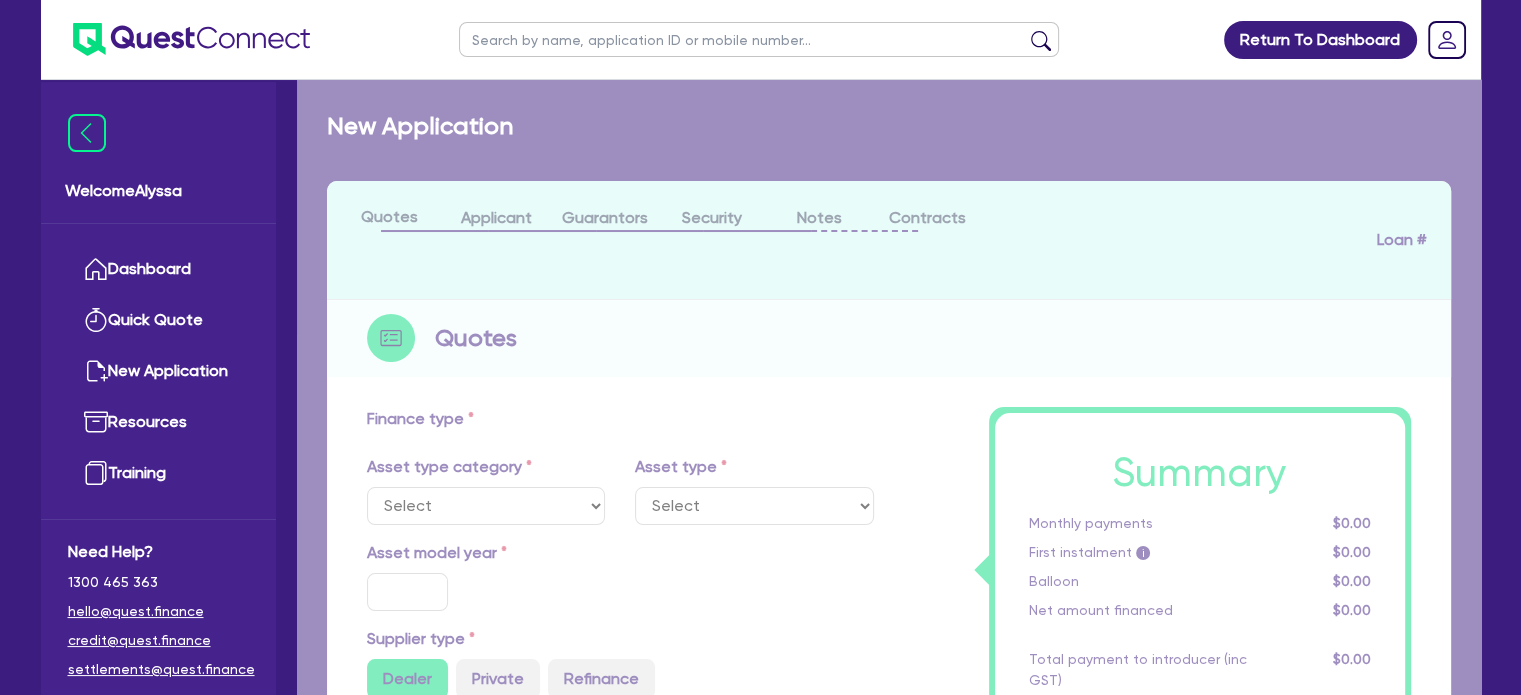 select on "TERTIARY_ASSETS" 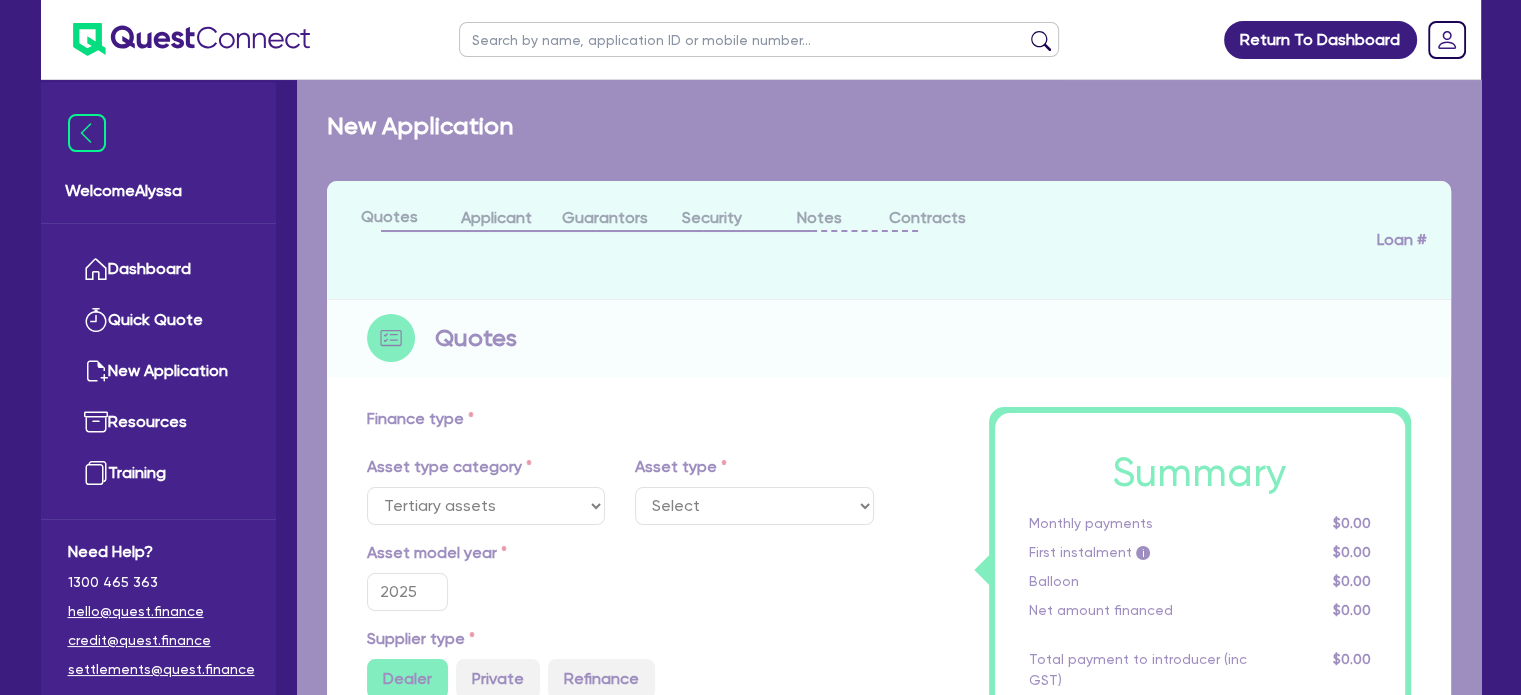 select on "BEAUTY_EQUIPMENT" 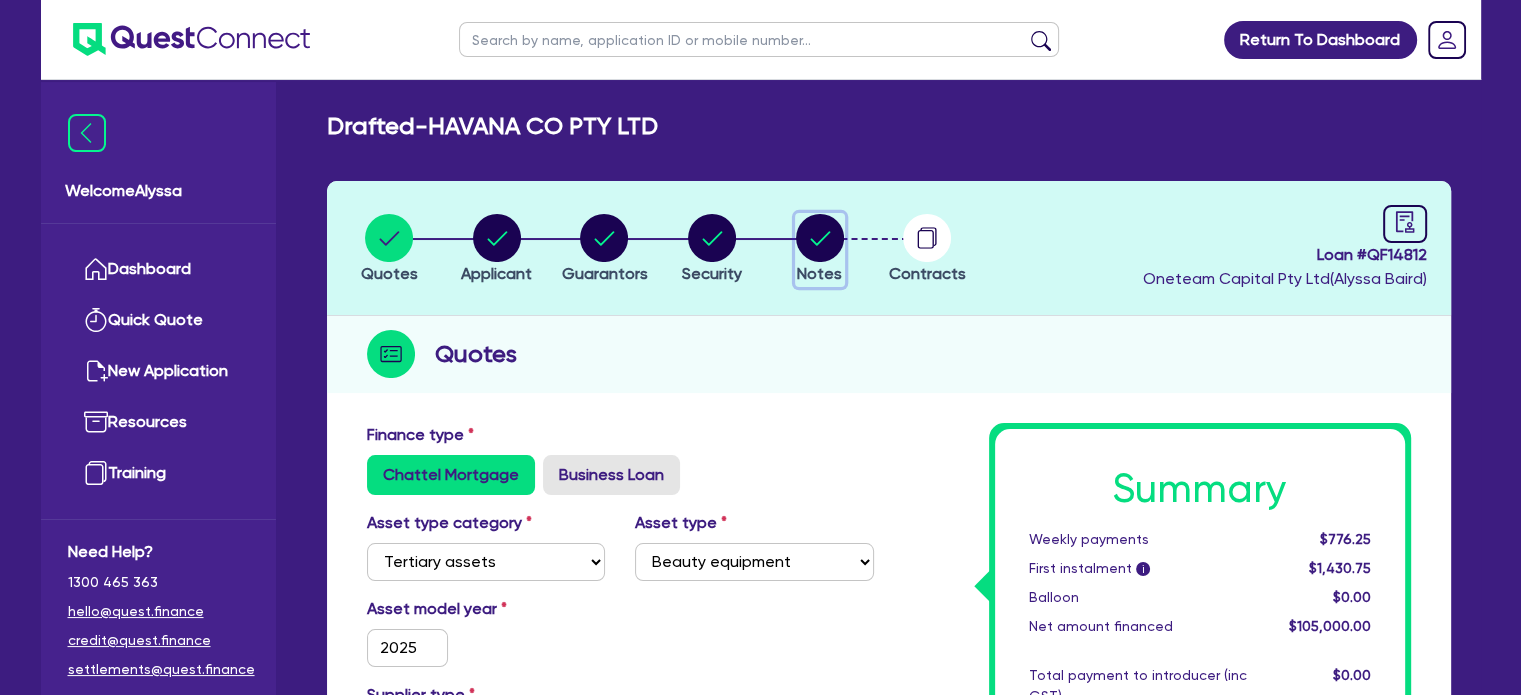 click on "Notes" at bounding box center (820, 250) 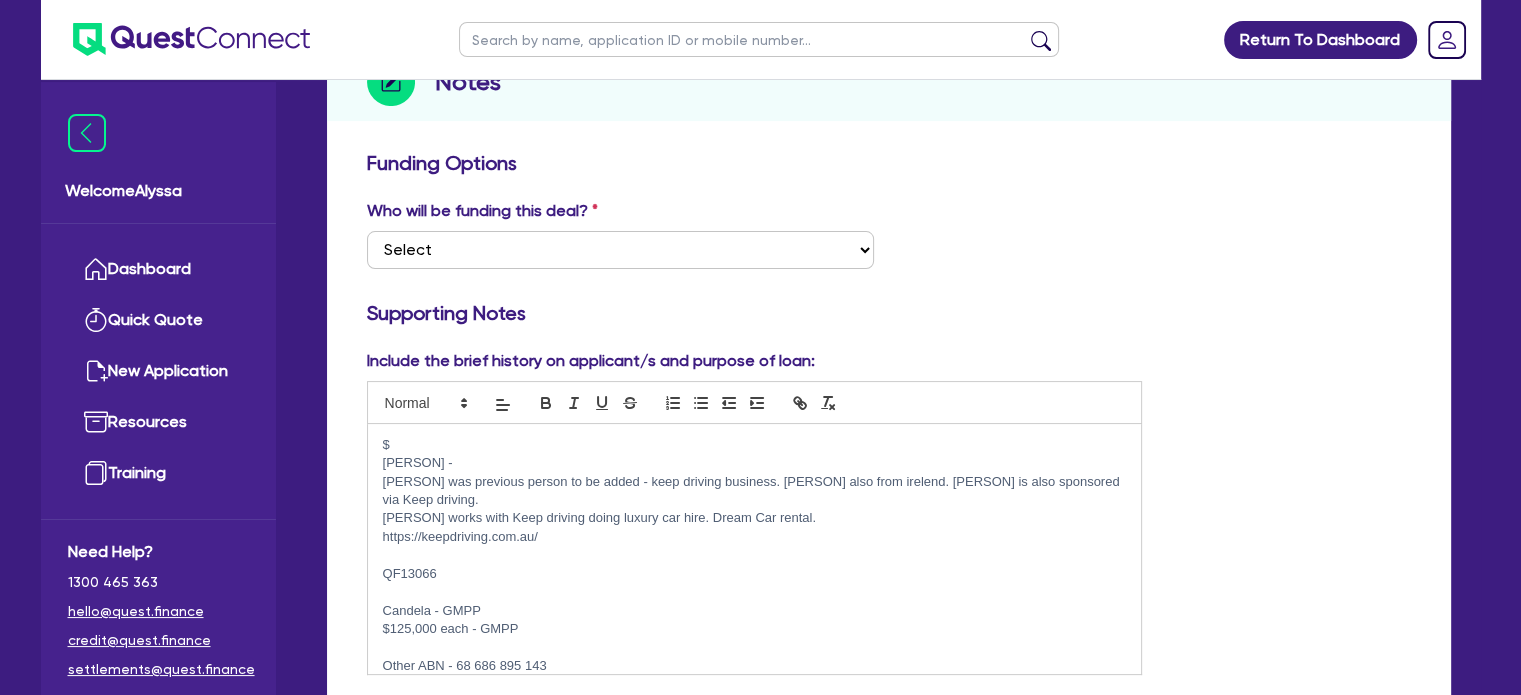 scroll, scrollTop: 492, scrollLeft: 0, axis: vertical 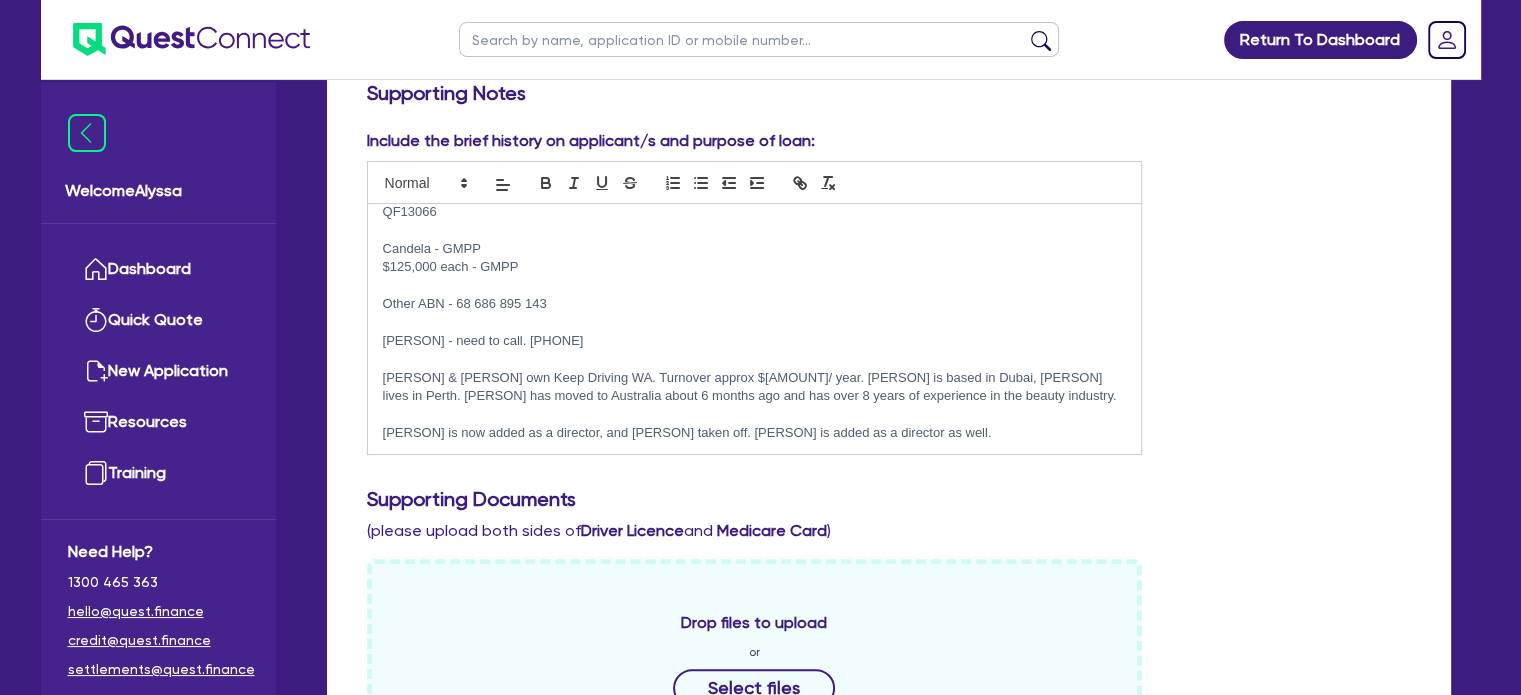 click on "[PERSON] is now added as a director, and [PERSON] taken off. [PERSON] is added as a director as well." at bounding box center (755, 433) 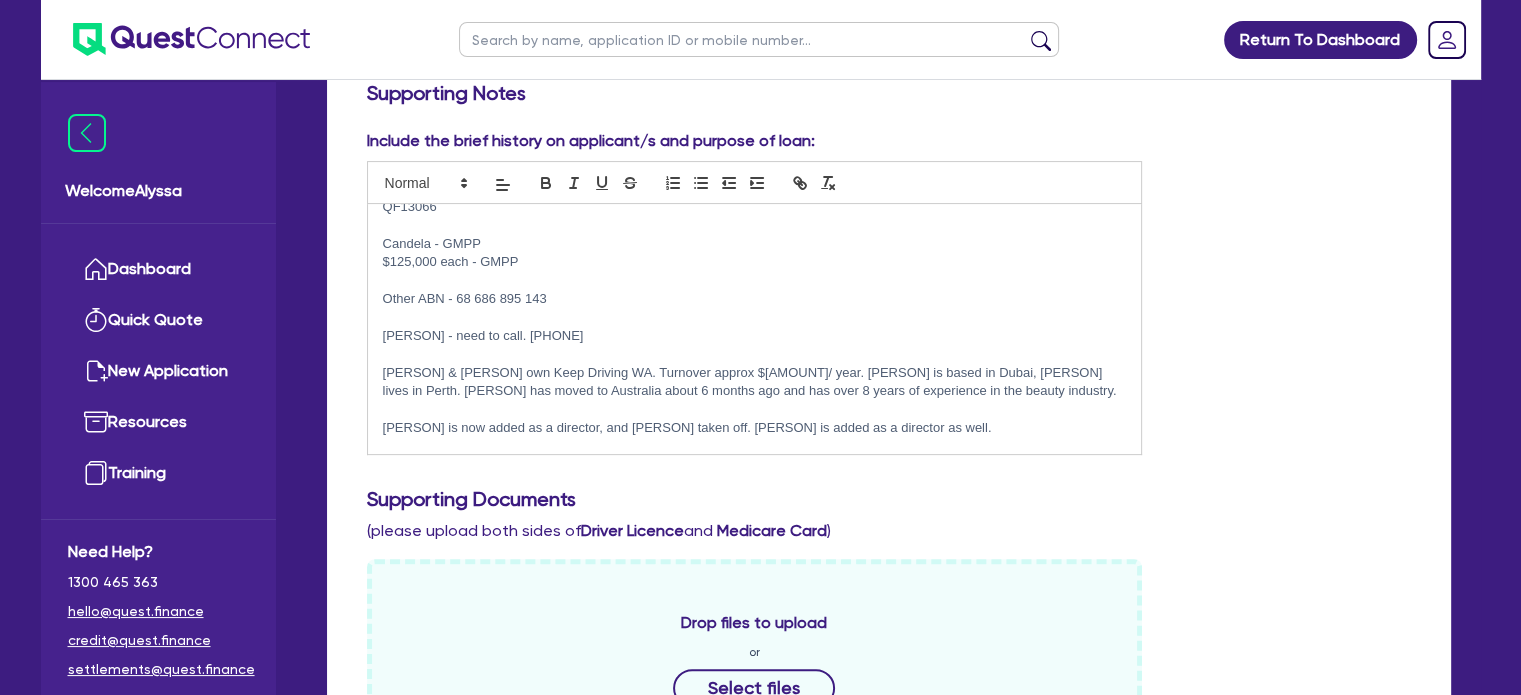 scroll, scrollTop: 165, scrollLeft: 0, axis: vertical 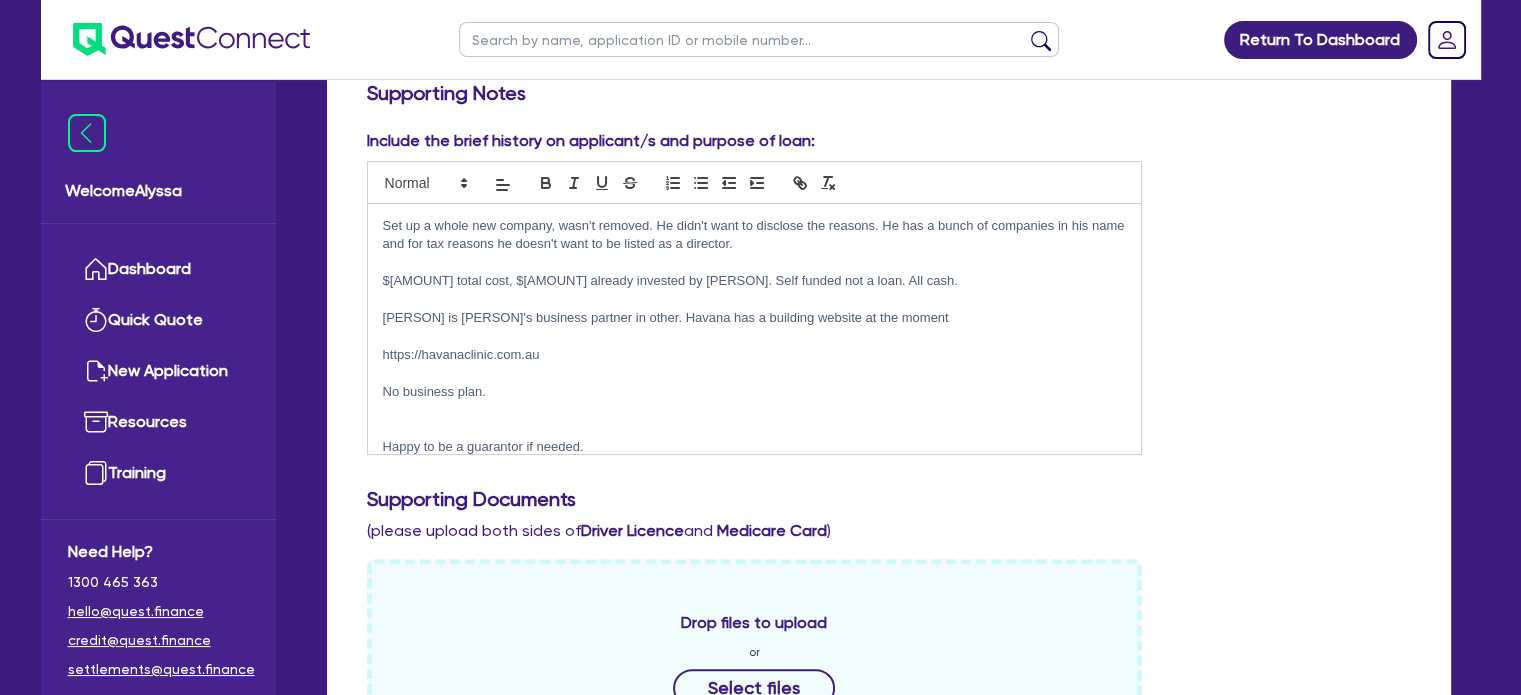 click at bounding box center (755, 410) 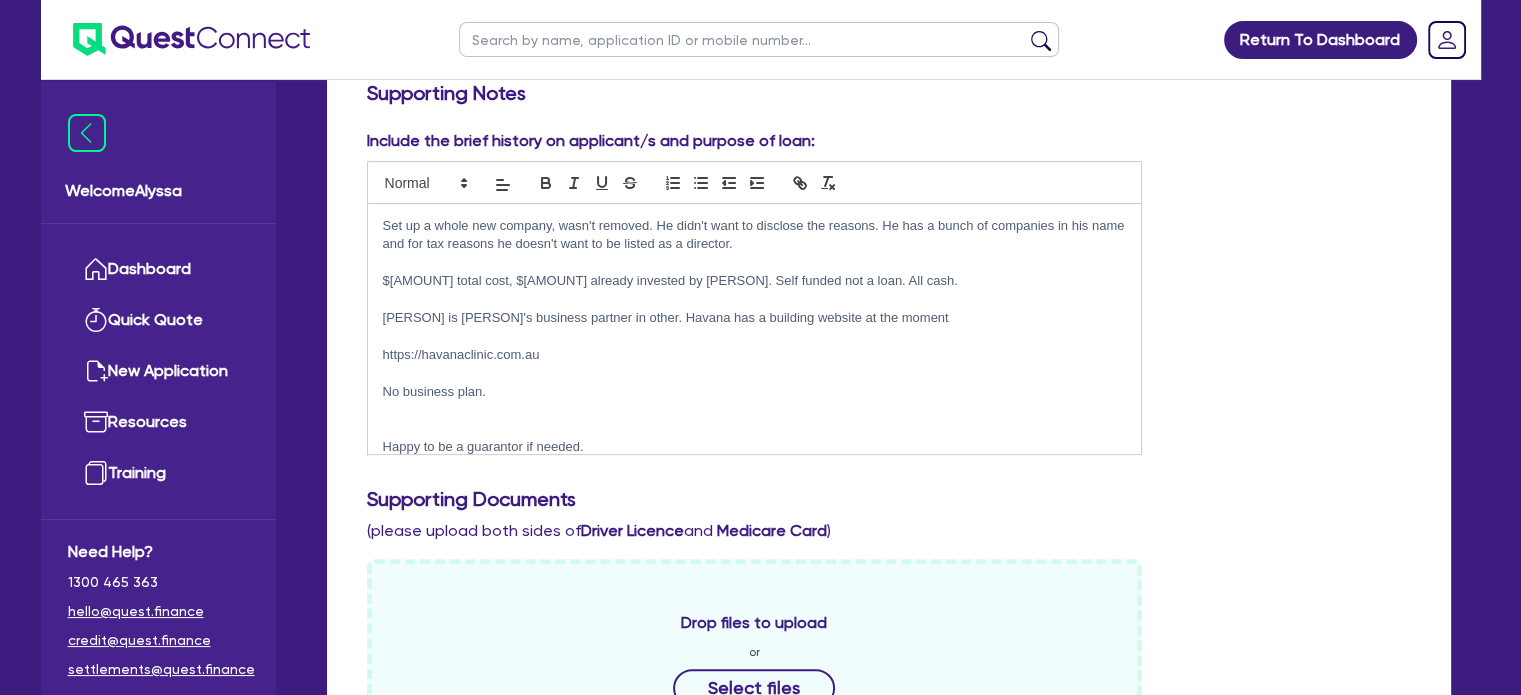 scroll, scrollTop: 456, scrollLeft: 0, axis: vertical 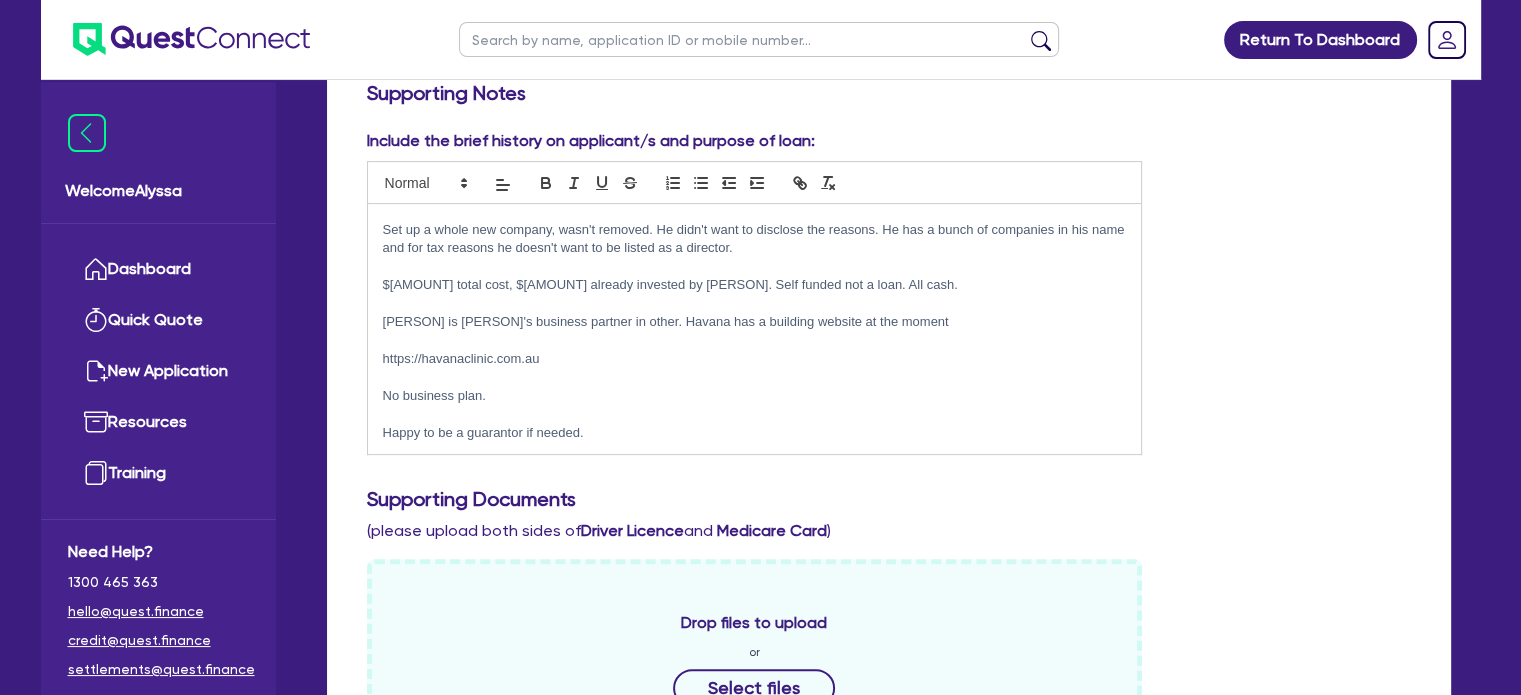 click at bounding box center [755, 414] 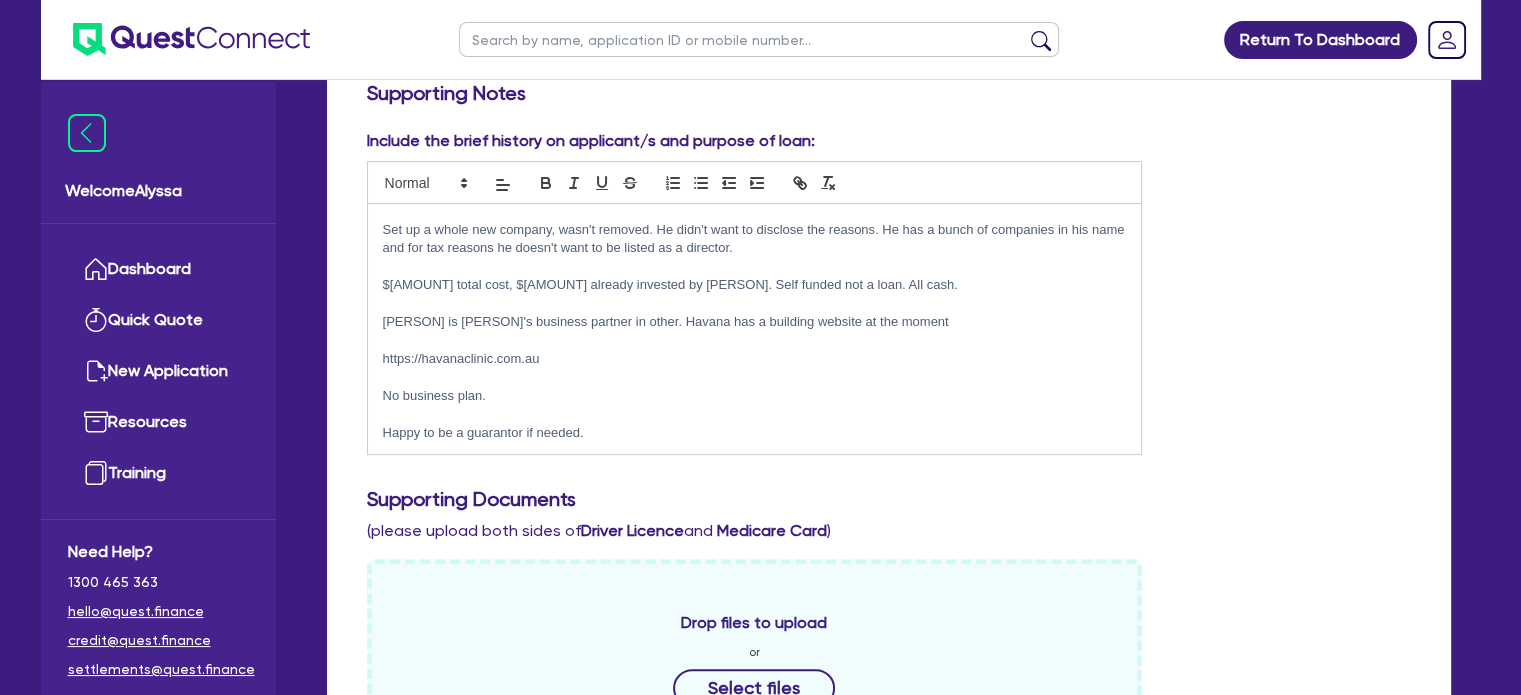 scroll, scrollTop: 437, scrollLeft: 0, axis: vertical 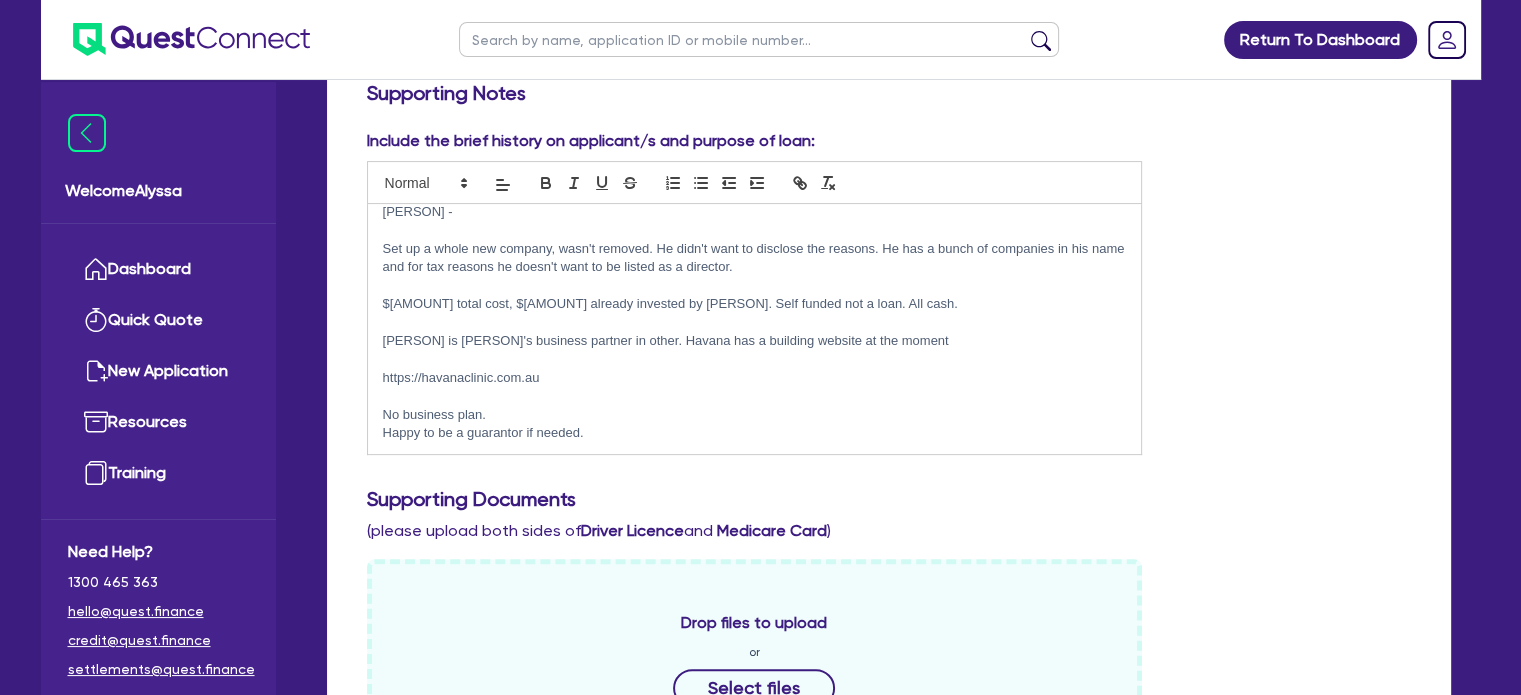 click on "Include the brief history on applicant/s and purpose of loan: $ Niamh - Mick was previous person to be added - keep driving business. Mich also from irelend. Niamh is also sponsored via Keep driving. Hemant works with Keep driving doing luxury car hire. Dream Car rental. https://keepdriving.com.au/ QF13066 Candela - GMPP $125,000 each - GMPP Other ABN - 68 686 895 143 Mick - need to call. [PHONE] Michael & Radin own Keep Driving WA. Turnover approx $13M/ year. Radin is based in [CITY], Michael lives in [CITY]. Niamh has moved to [COUNTRY] about 6 months ago and has over 8 years of experience in the beauty industry. Hemant is now added as a director, and Michael taken off. Niamh is added as a director as well. Note Description Edit the following text: Michael - $200k total cost, $120k already invested by Mick. Self funded not a loan. All cash." at bounding box center (889, 300) 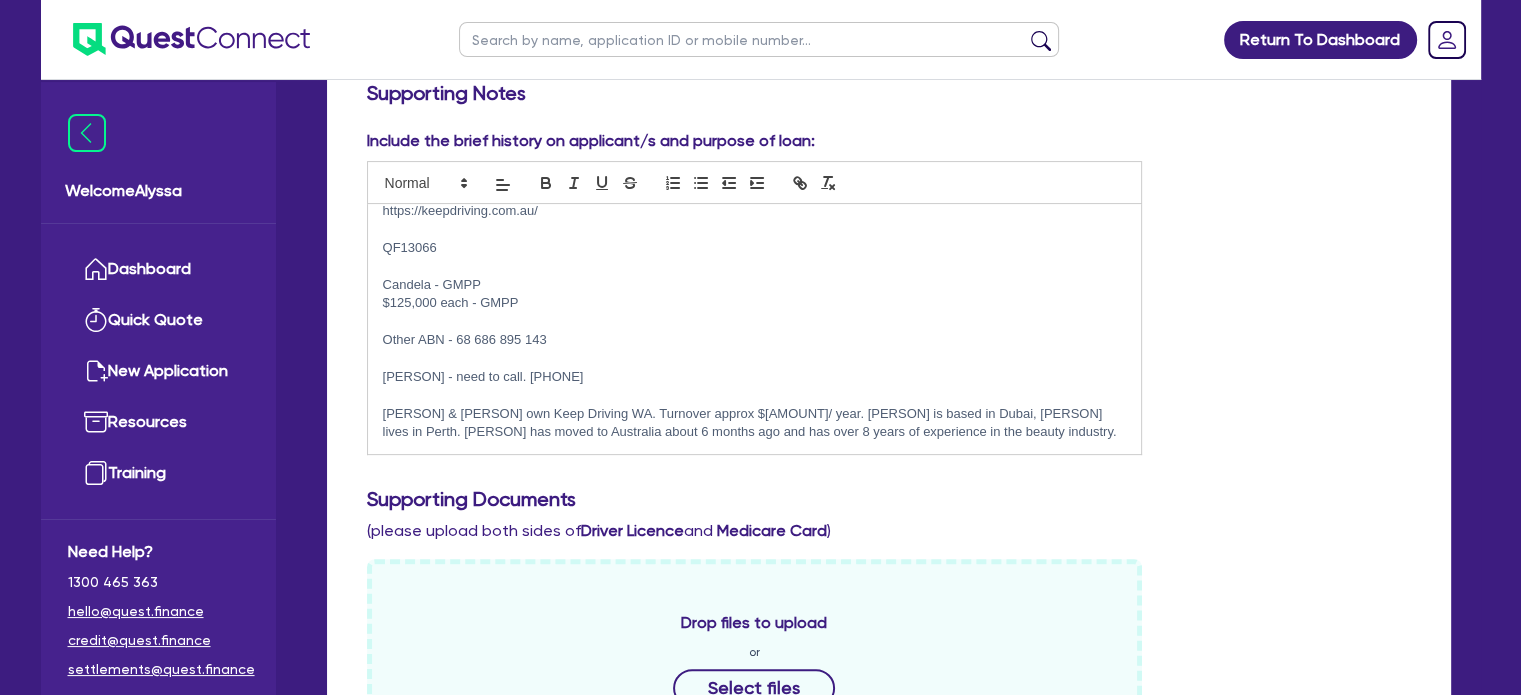 scroll, scrollTop: 437, scrollLeft: 0, axis: vertical 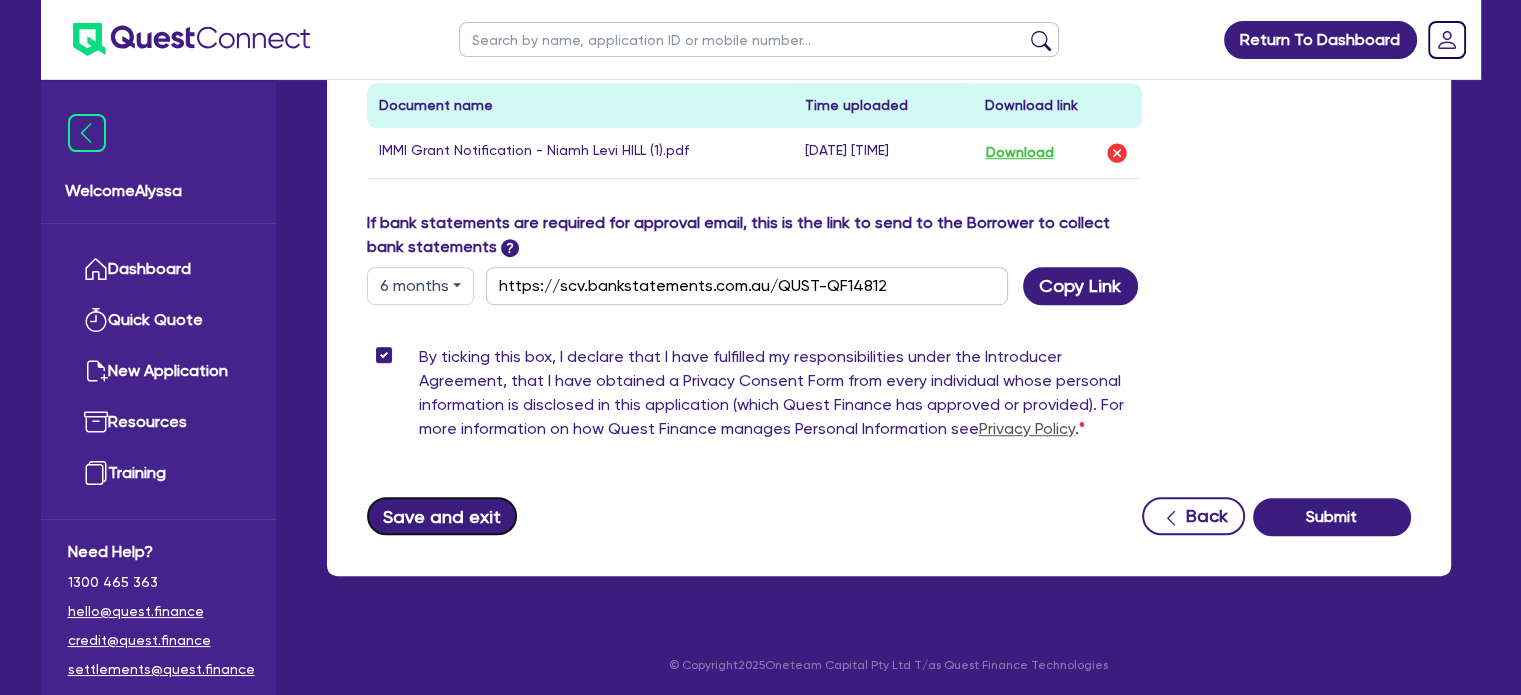 click on "Save and exit" at bounding box center [442, 516] 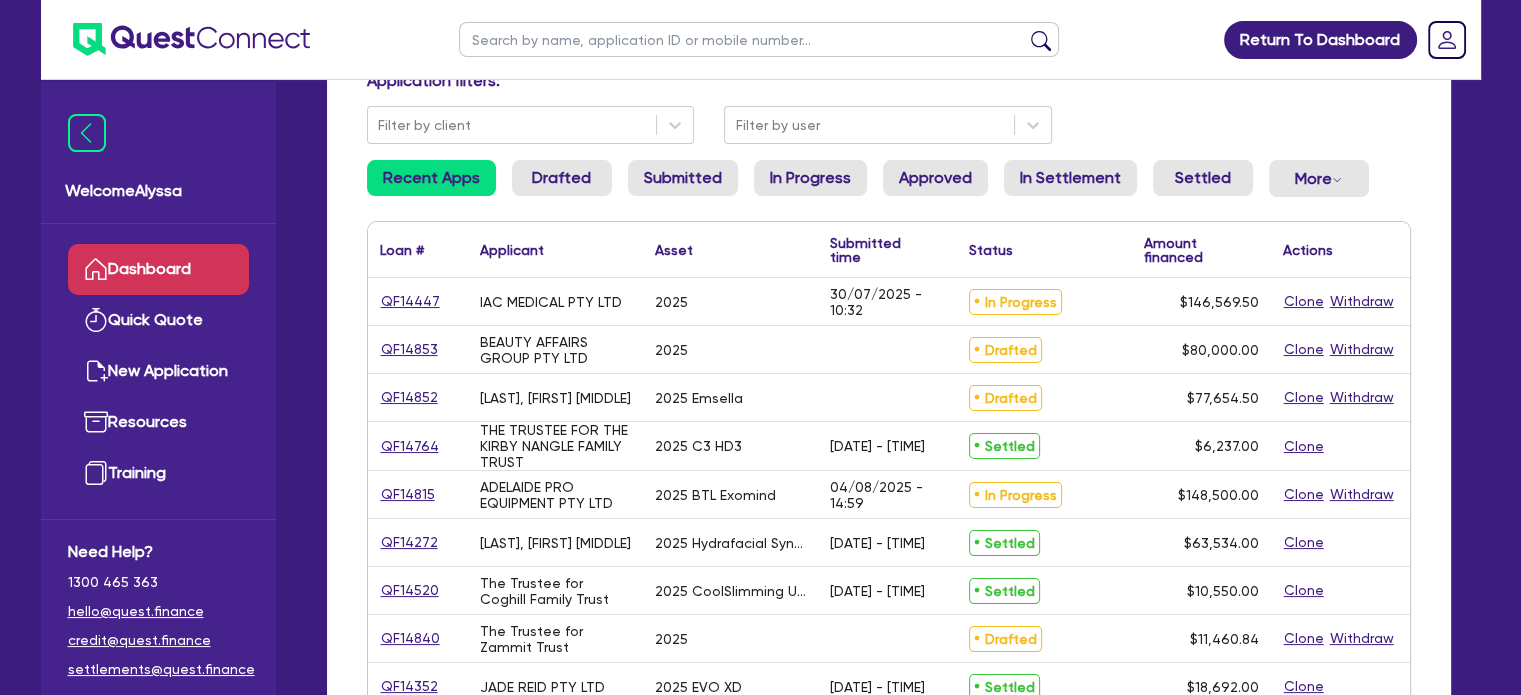 scroll, scrollTop: 184, scrollLeft: 0, axis: vertical 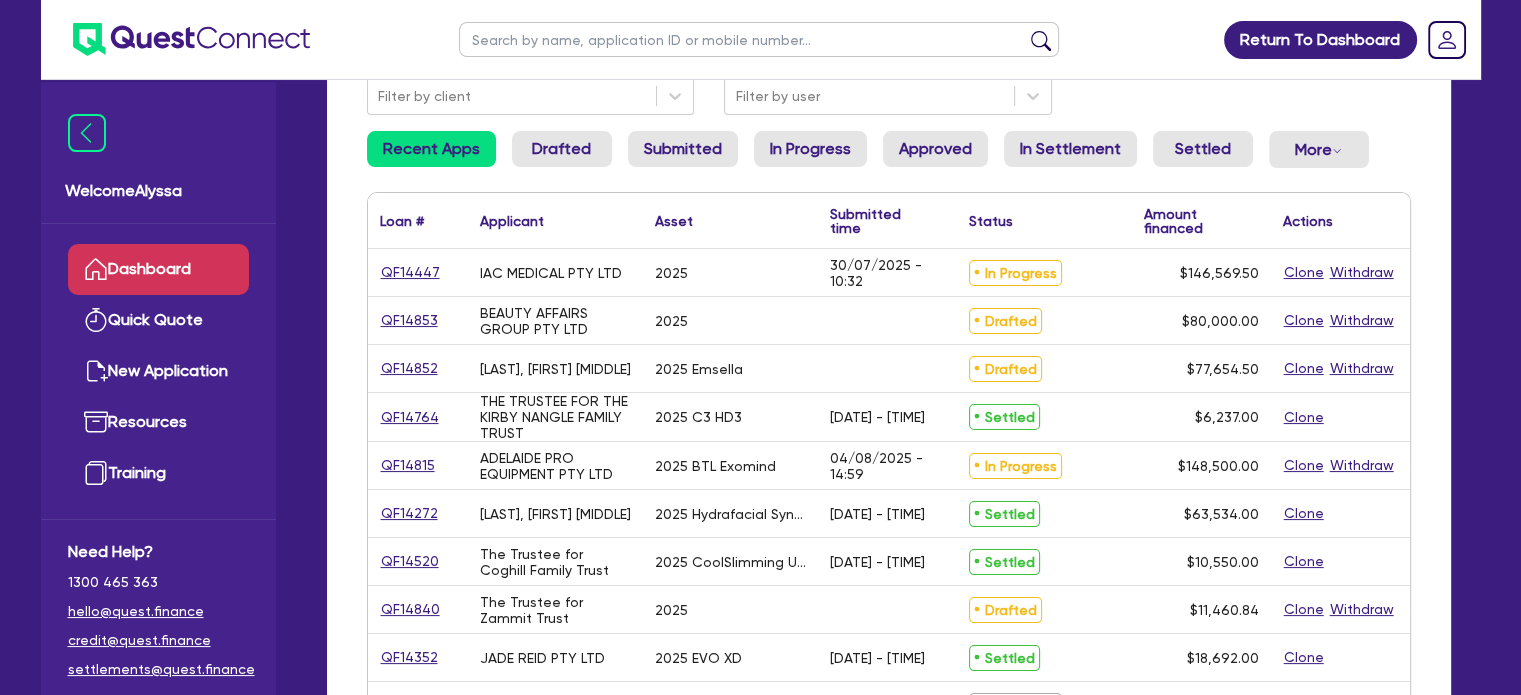 click at bounding box center (759, 39) 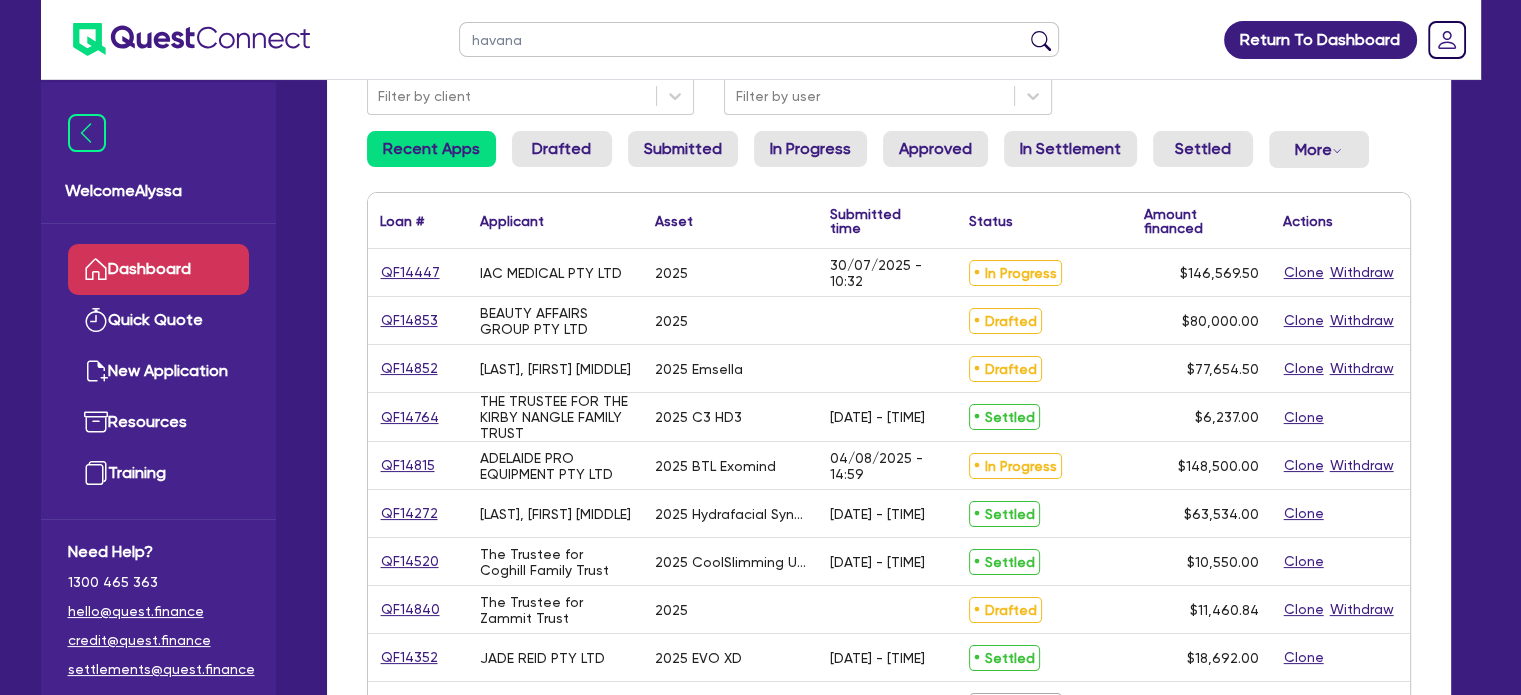 type on "havana" 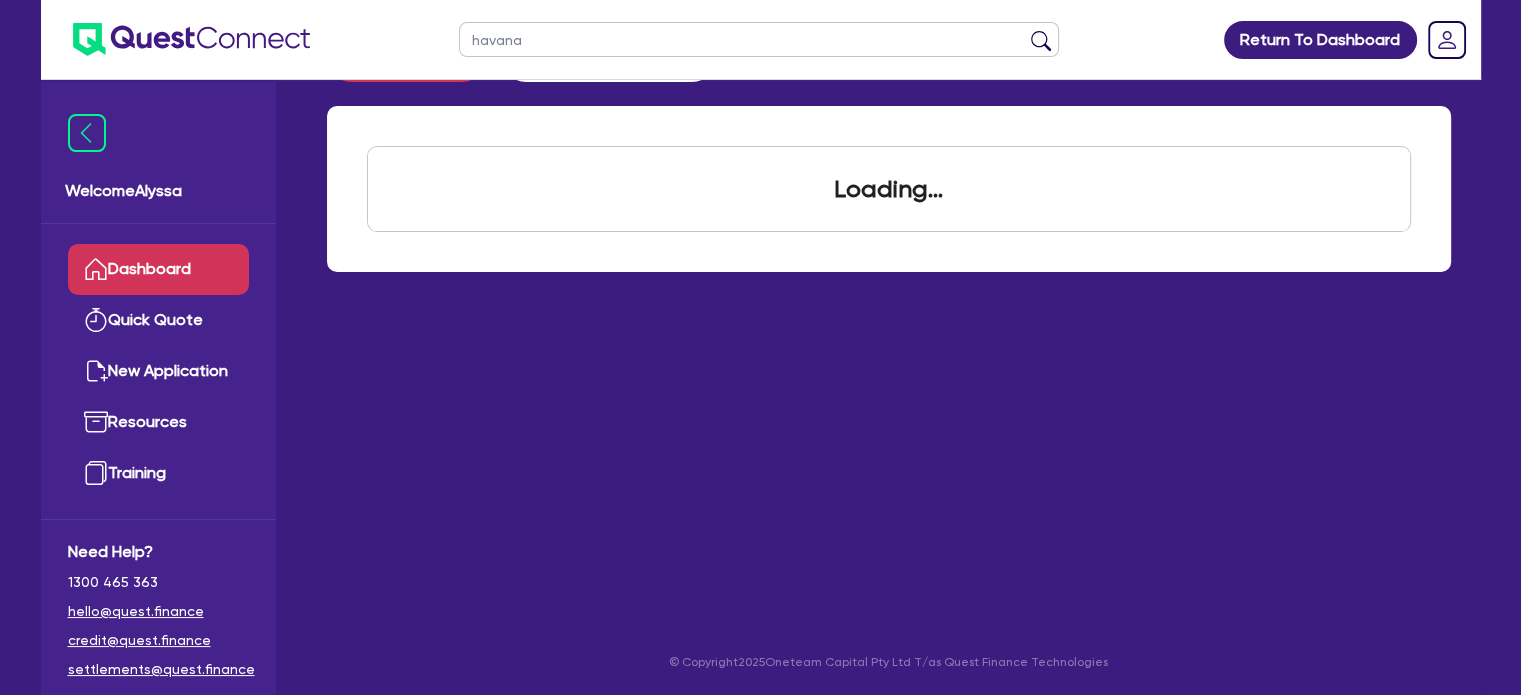 scroll, scrollTop: 34, scrollLeft: 0, axis: vertical 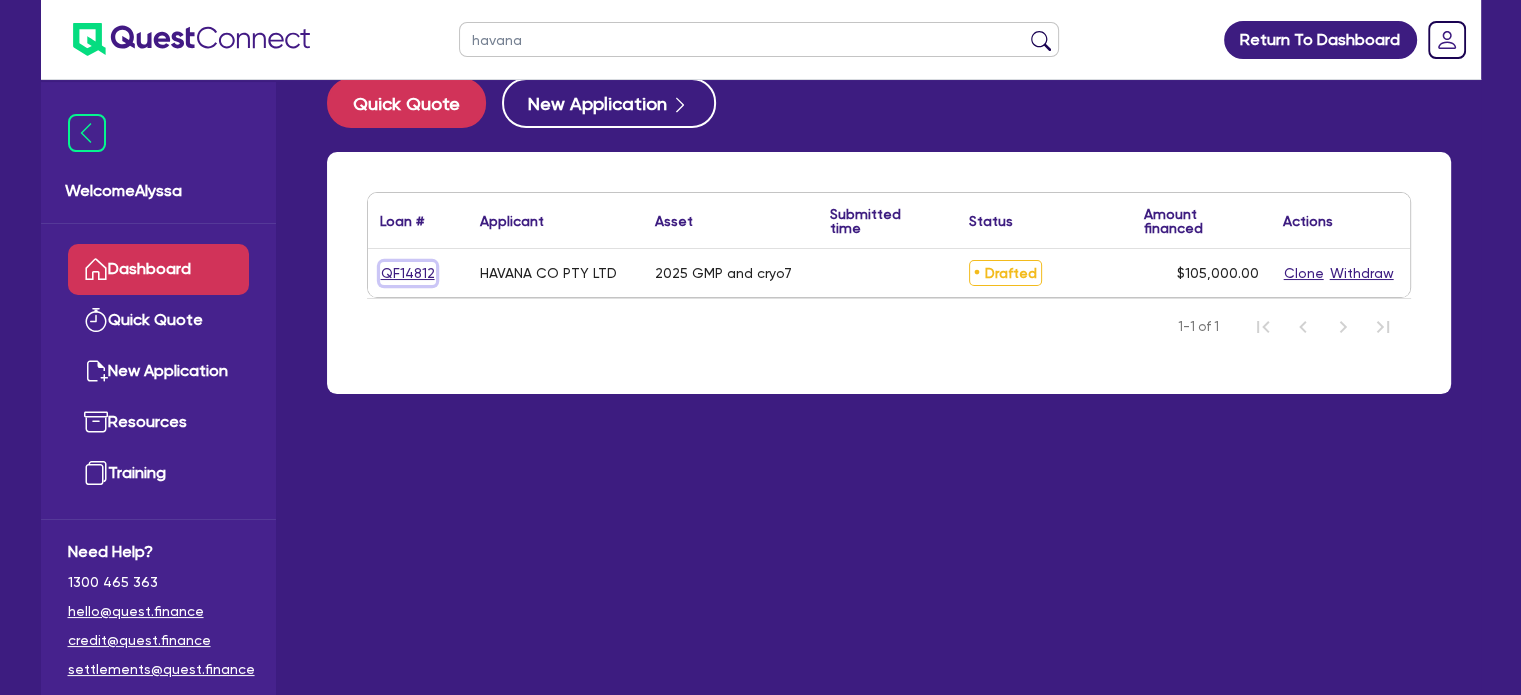 click on "QF14812" at bounding box center (408, 273) 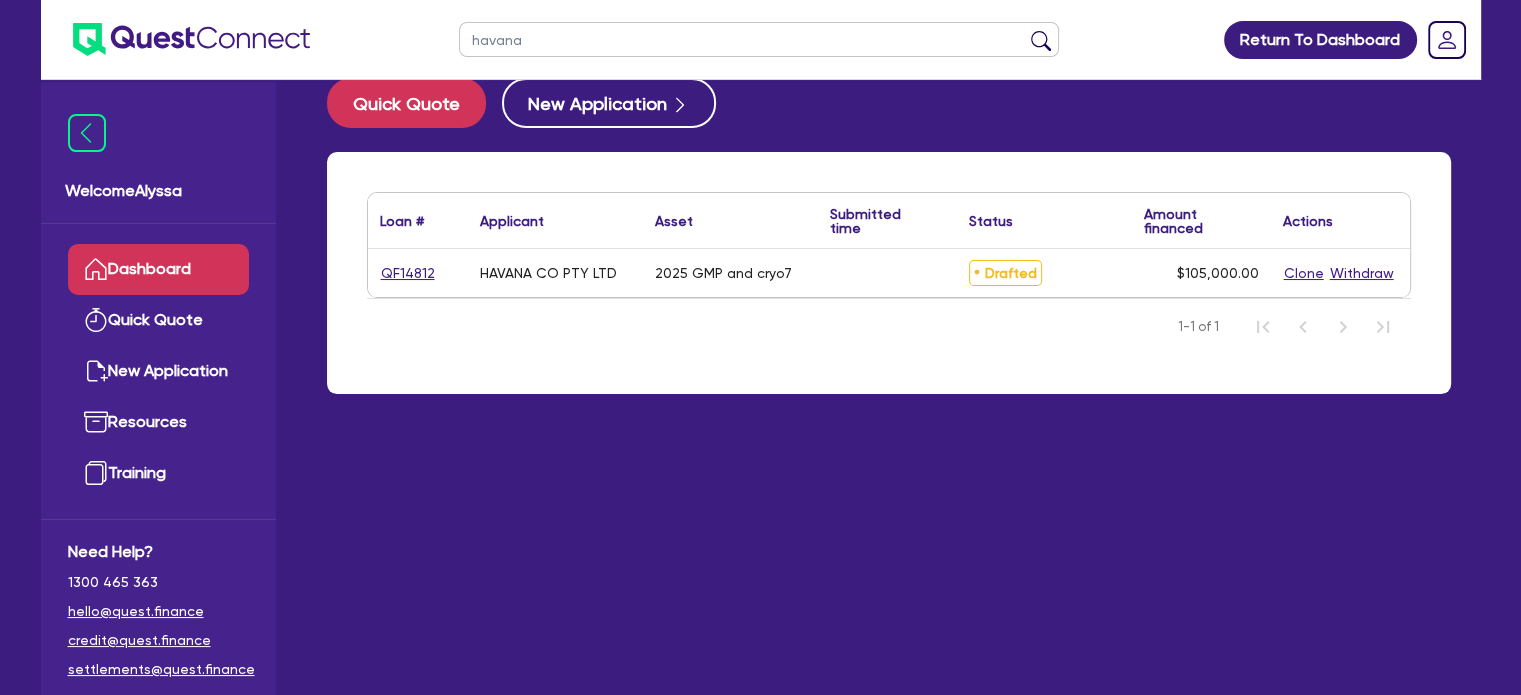 select on "TERTIARY_ASSETS" 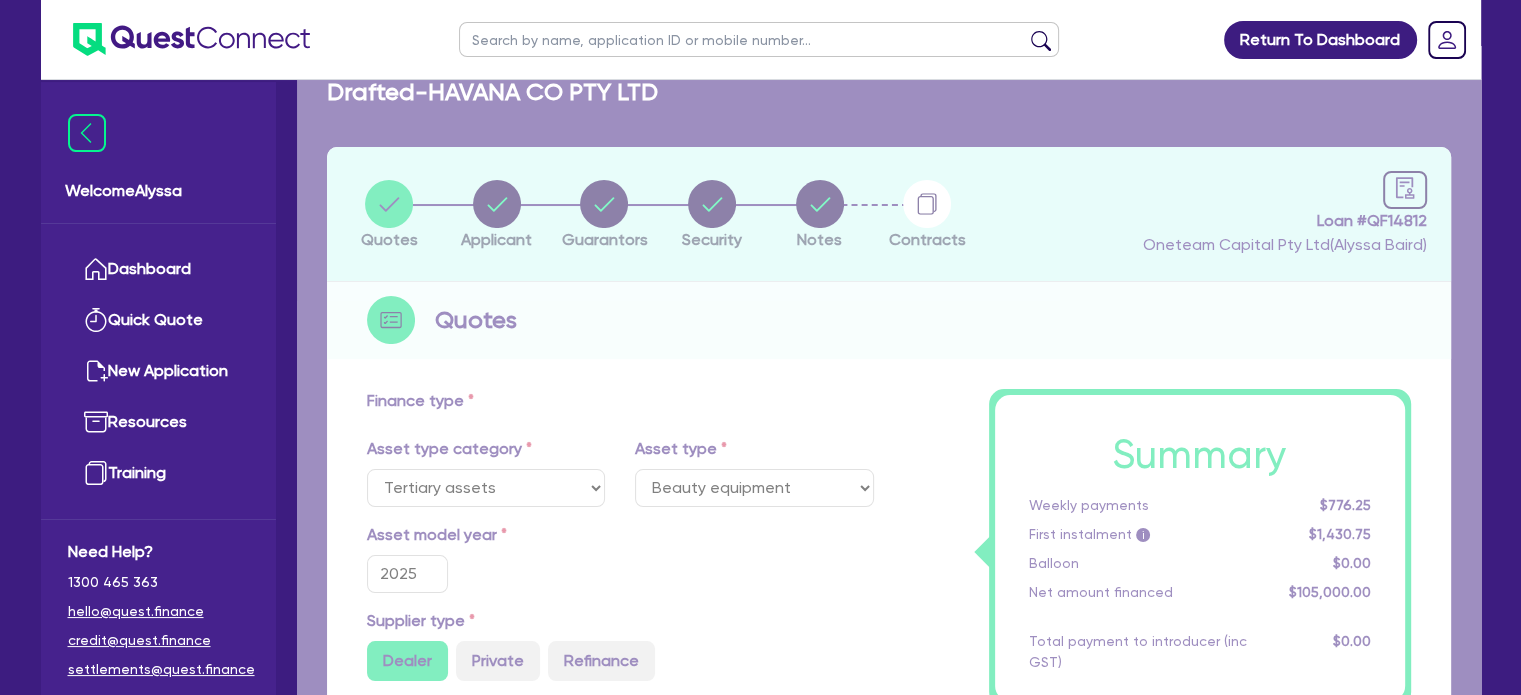 scroll, scrollTop: 0, scrollLeft: 0, axis: both 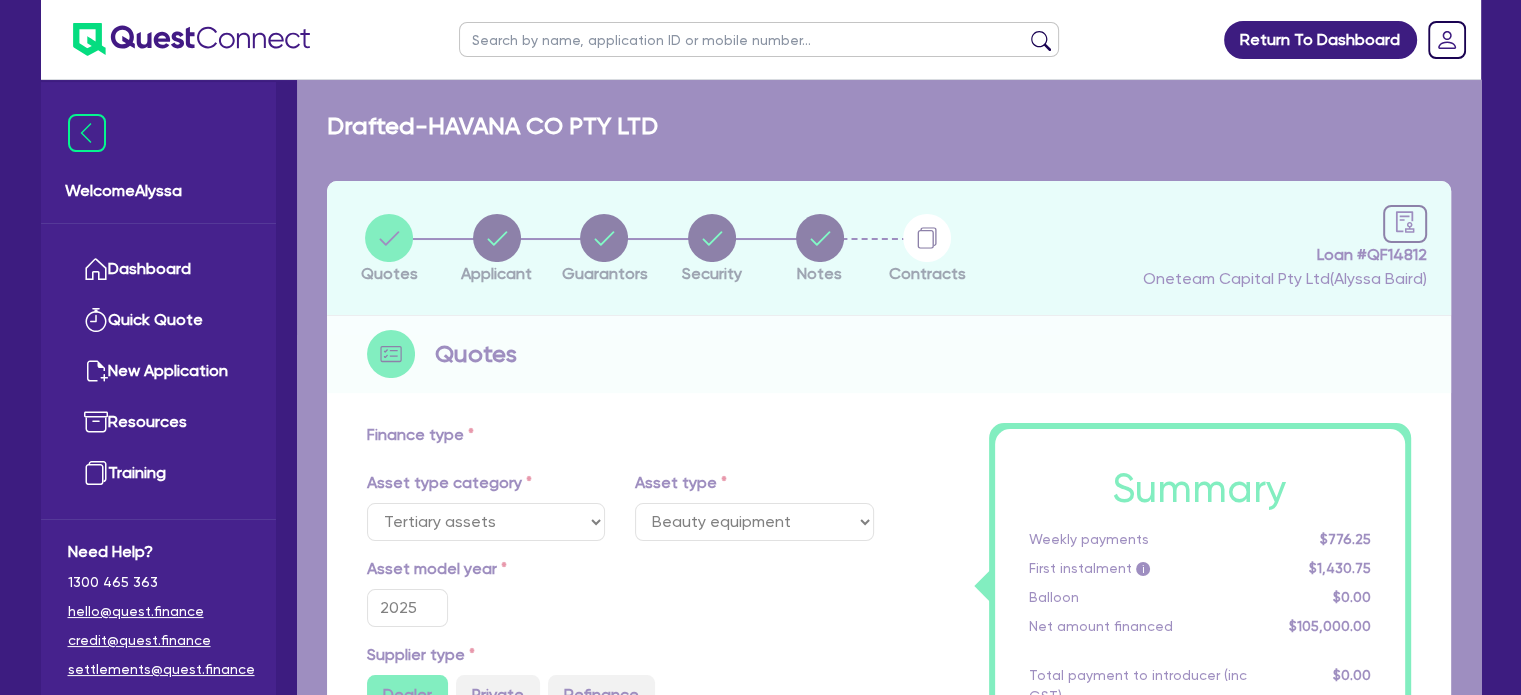 type on "125,000" 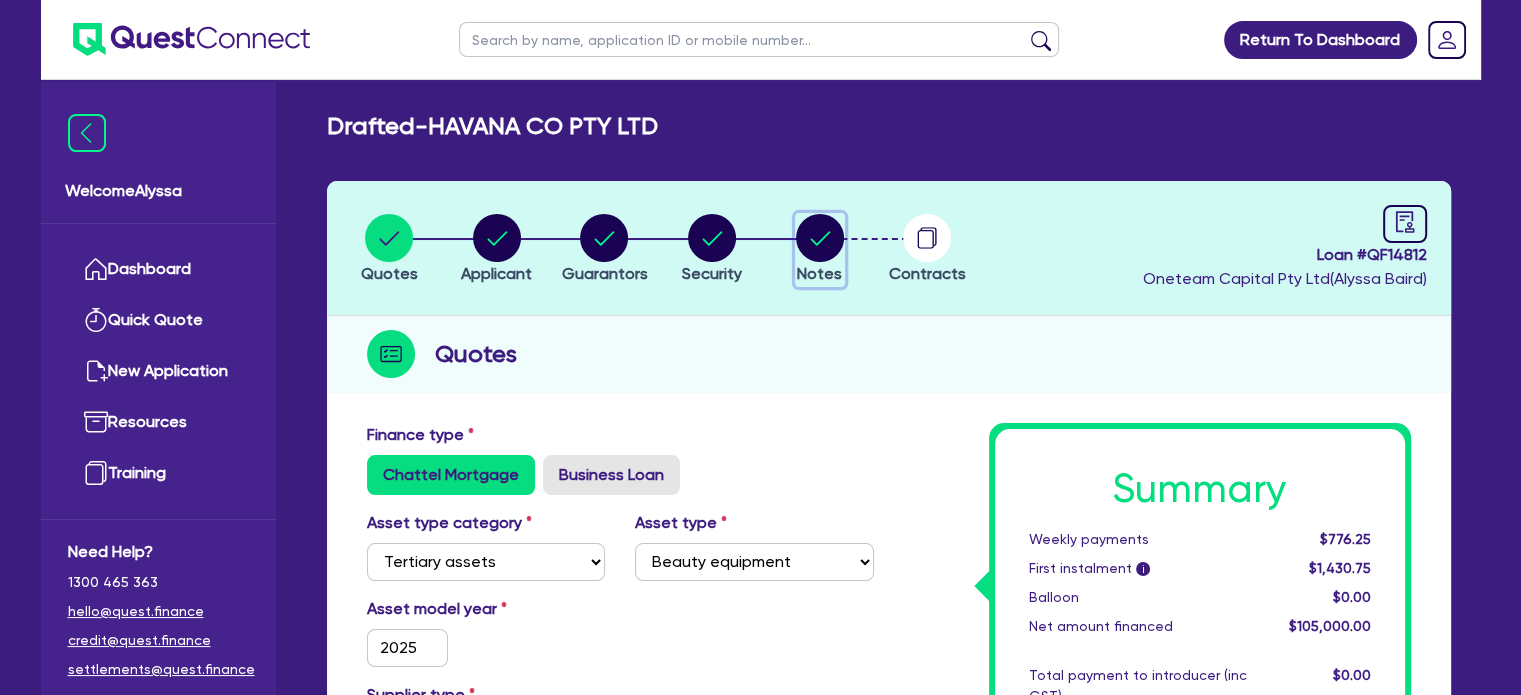 click 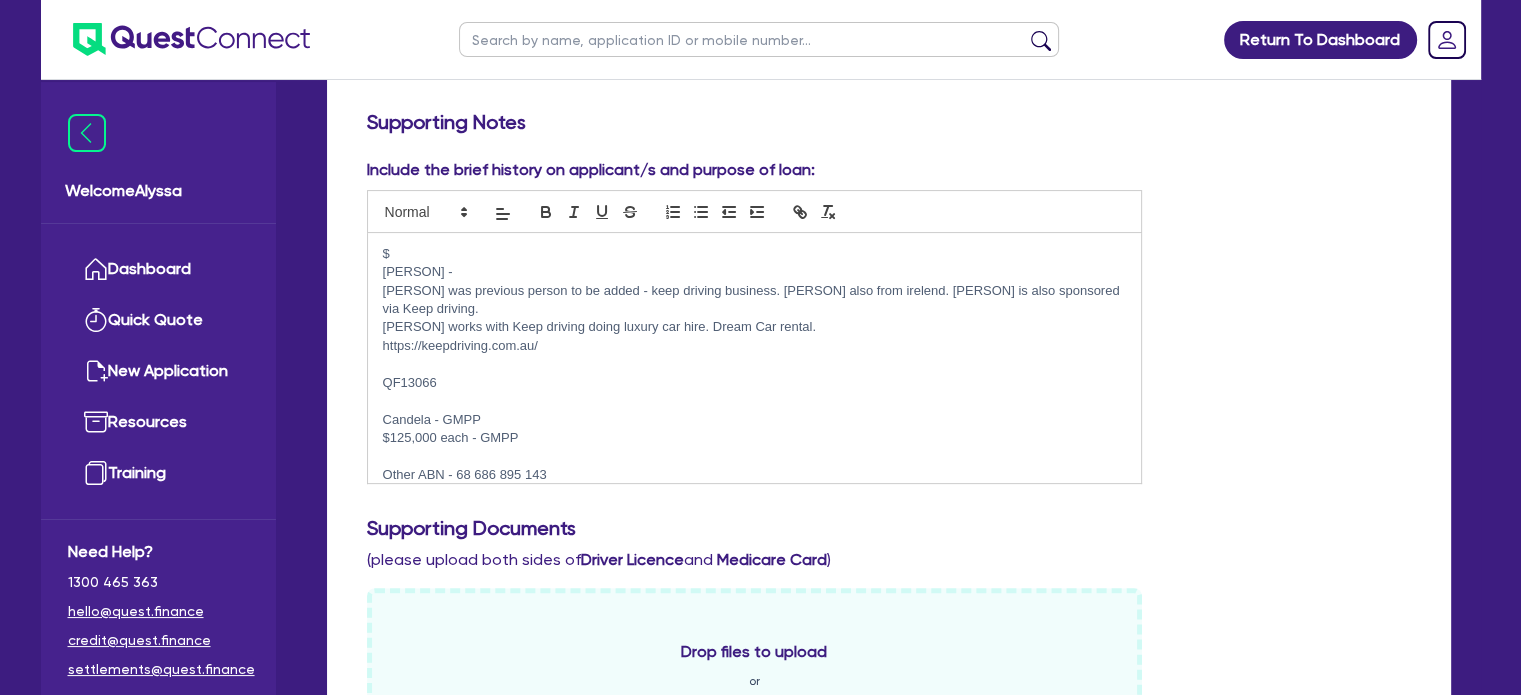 scroll, scrollTop: 464, scrollLeft: 0, axis: vertical 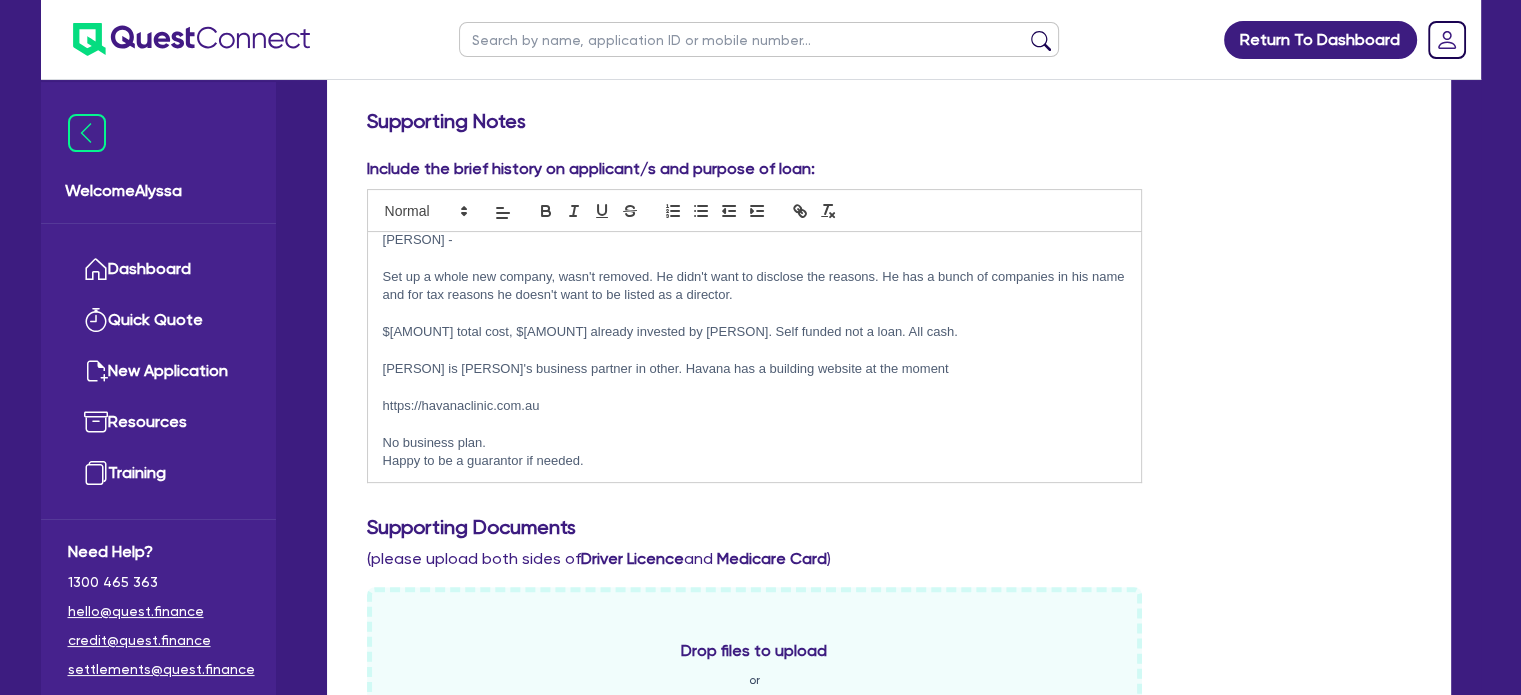 click on "Happy to be a guarantor if needed." at bounding box center (755, 461) 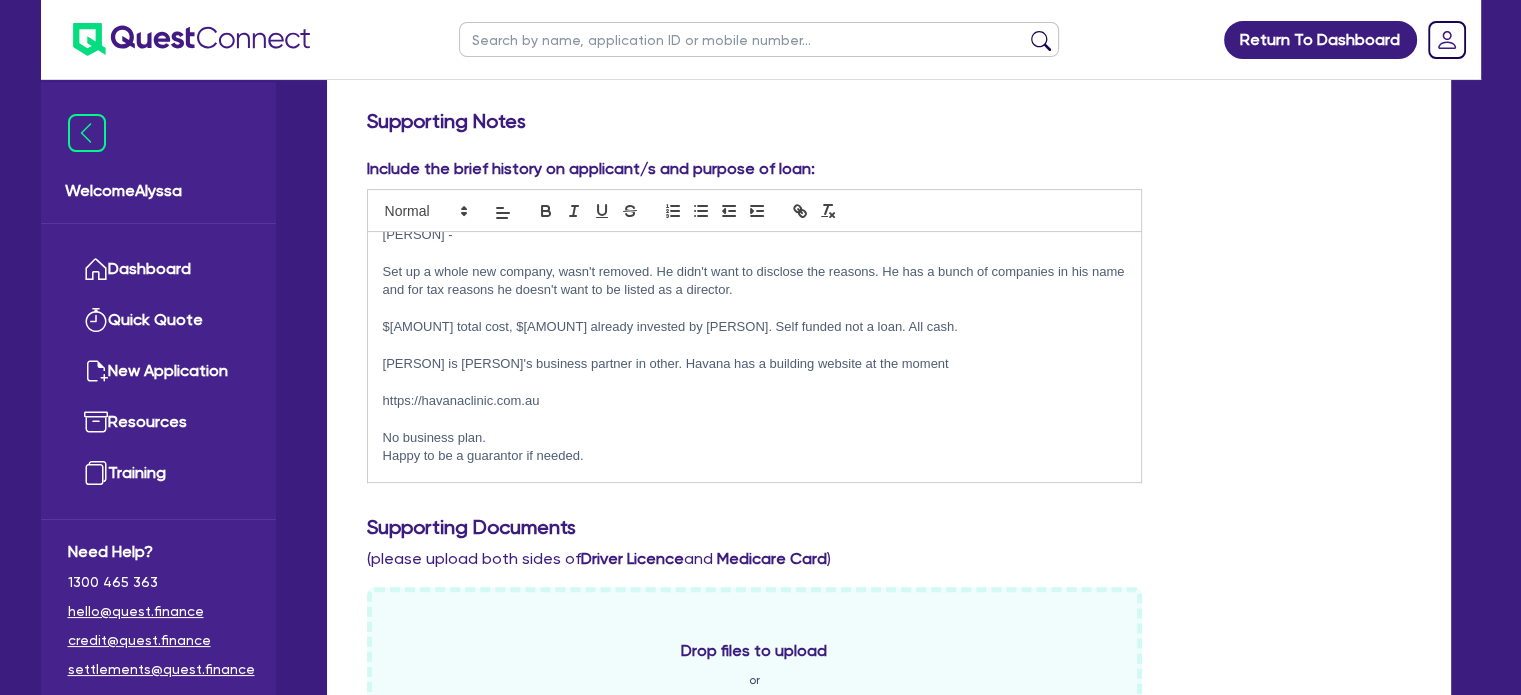 scroll, scrollTop: 460, scrollLeft: 0, axis: vertical 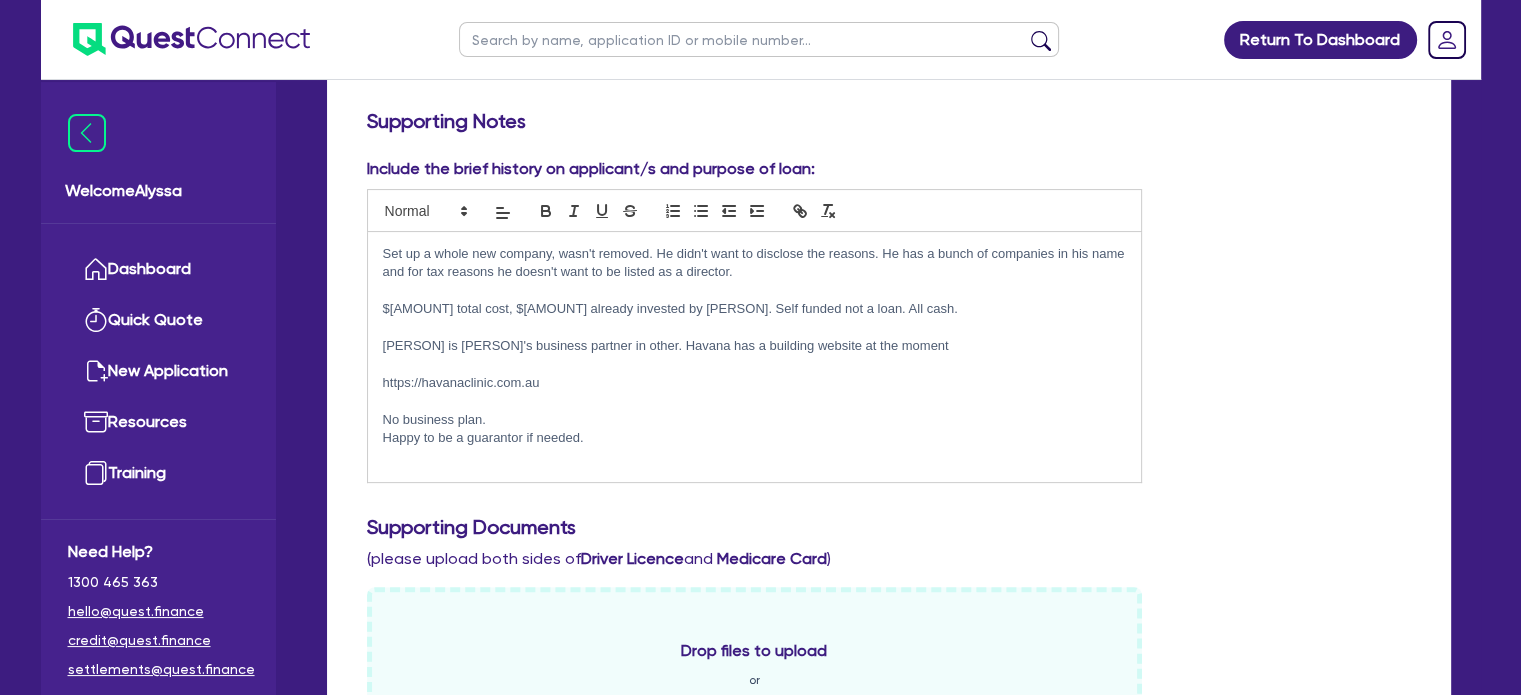 type 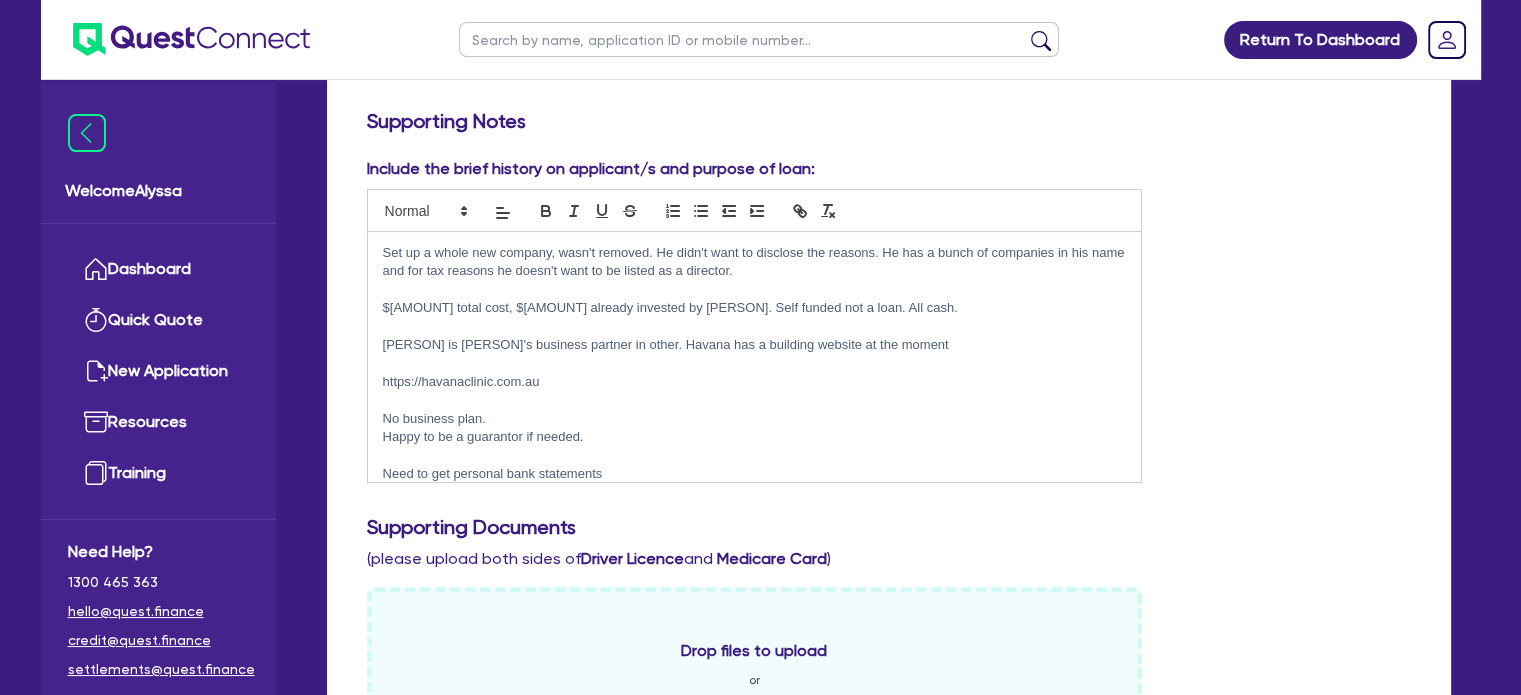 scroll, scrollTop: 474, scrollLeft: 0, axis: vertical 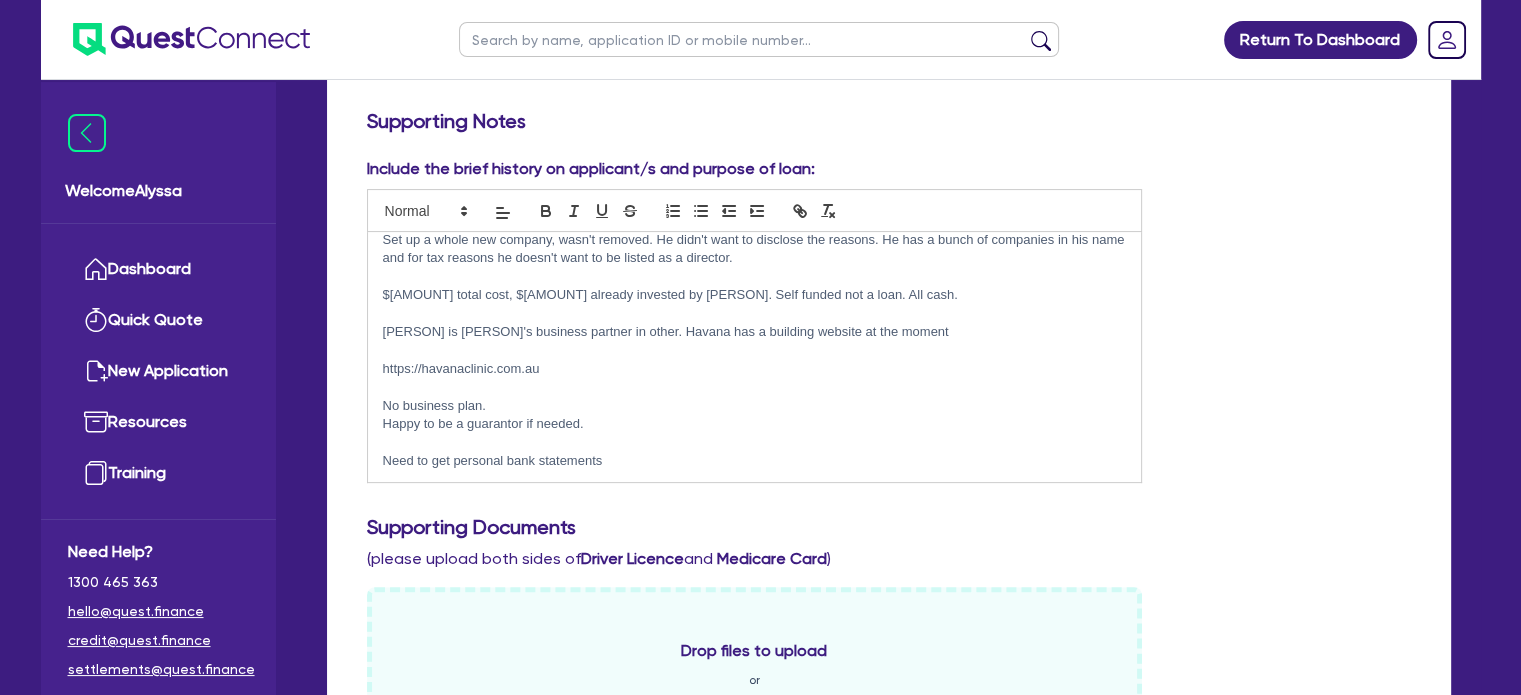 drag, startPoint x: 612, startPoint y: 471, endPoint x: 367, endPoint y: 454, distance: 245.58908 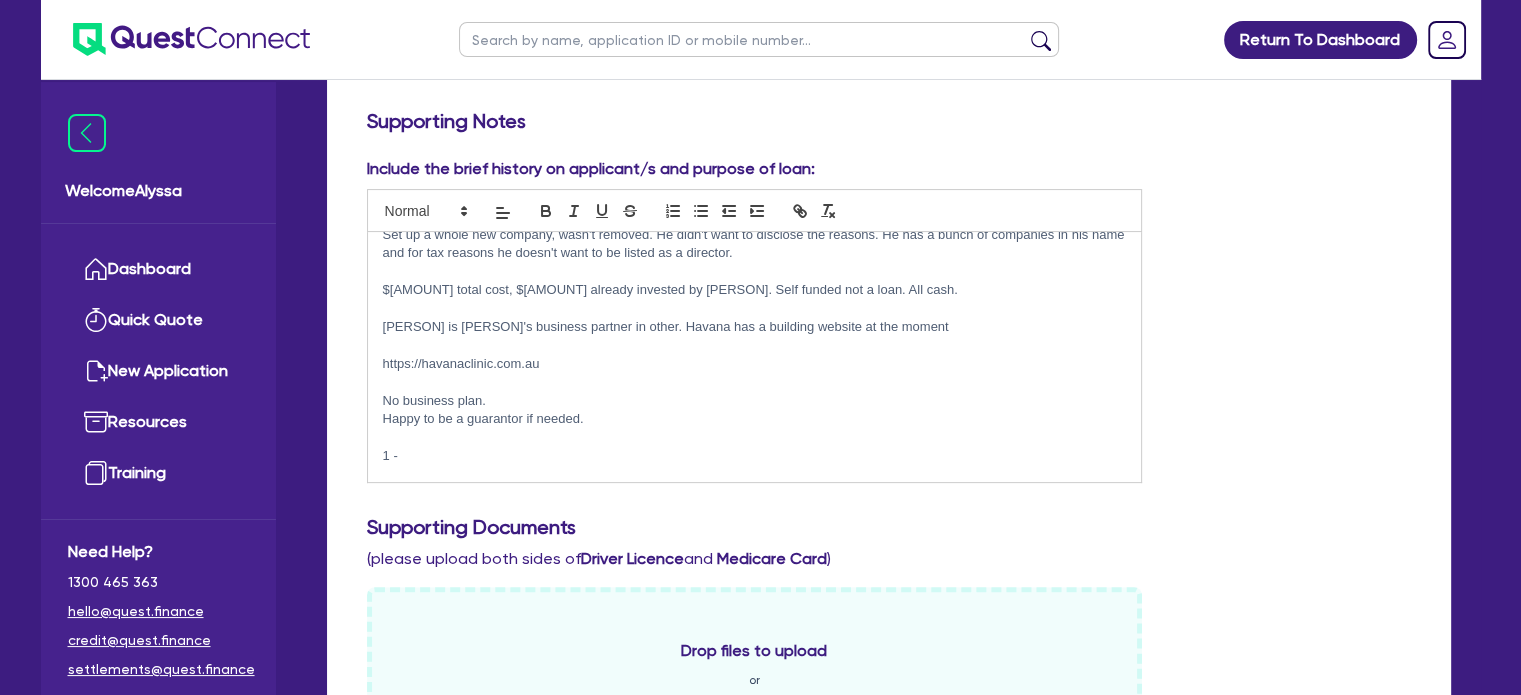 scroll, scrollTop: 480, scrollLeft: 0, axis: vertical 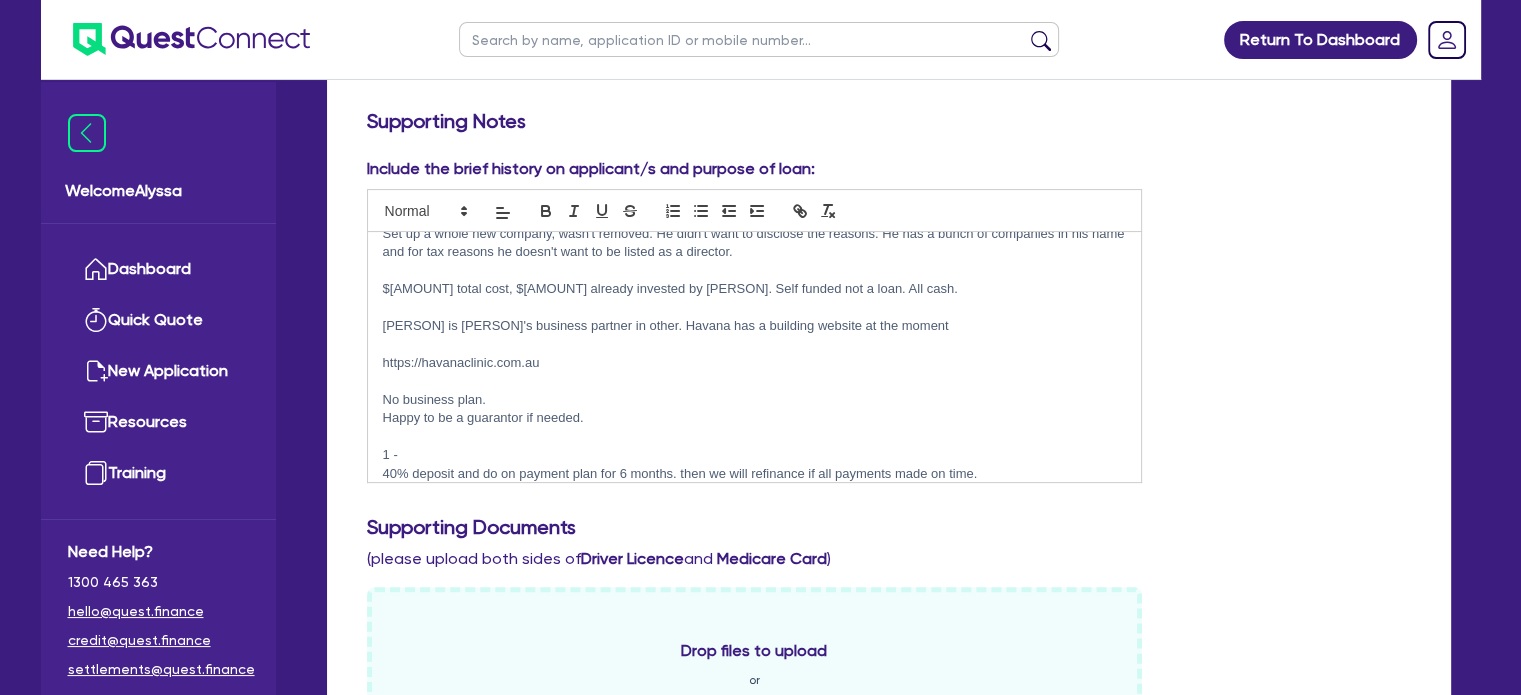 click on "1 -" at bounding box center (755, 455) 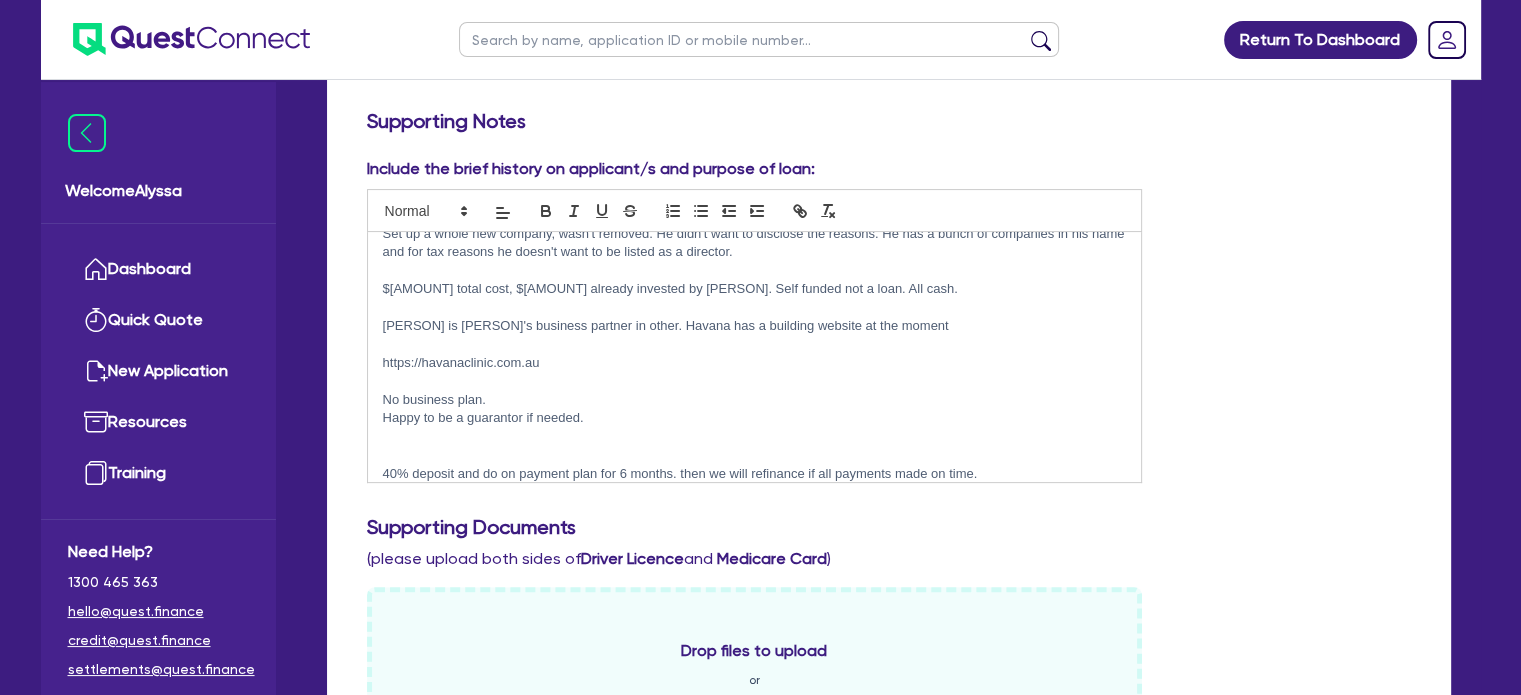 click on "40% deposit and do on payment plan for 6 months. then we will refinance if all payments made on time." at bounding box center [755, 474] 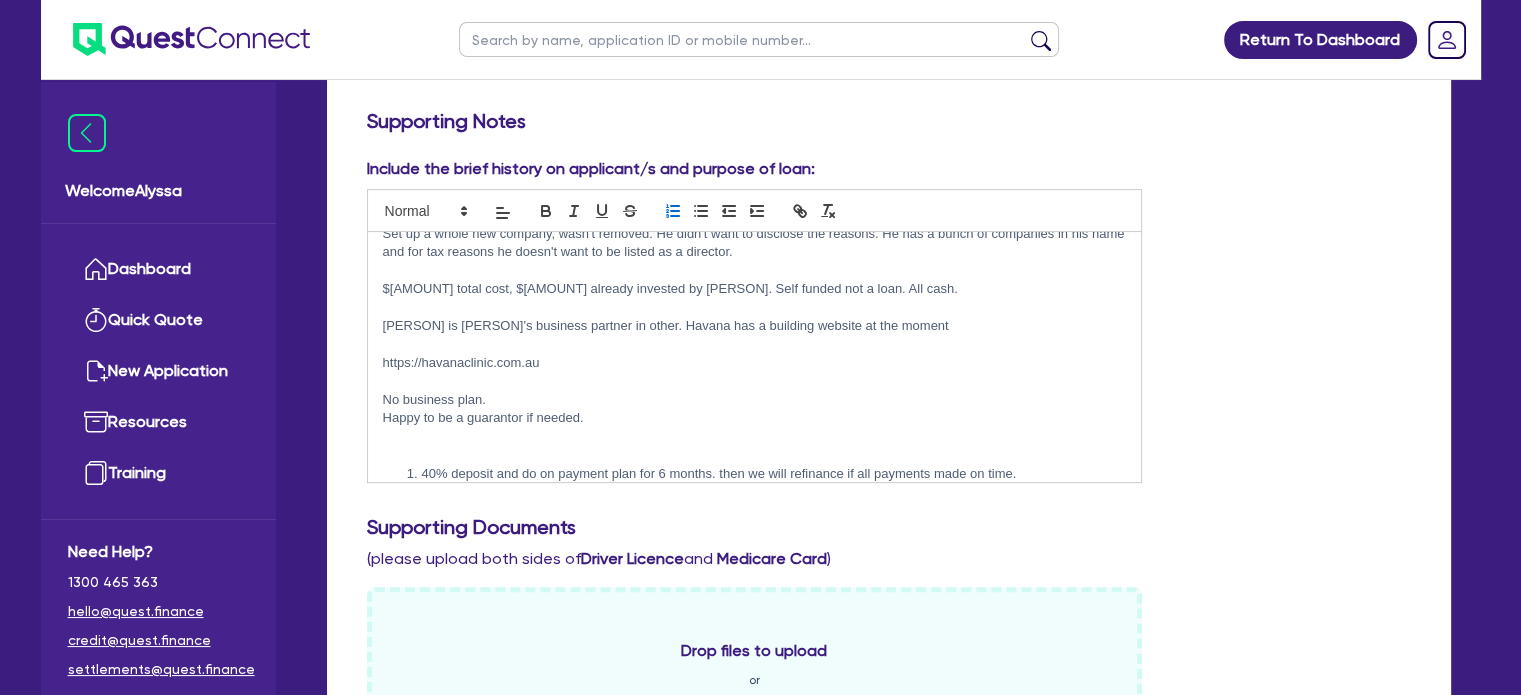click on "40% deposit and do on payment plan for 6 months. then we will refinance if all payments made on time." at bounding box center [764, 474] 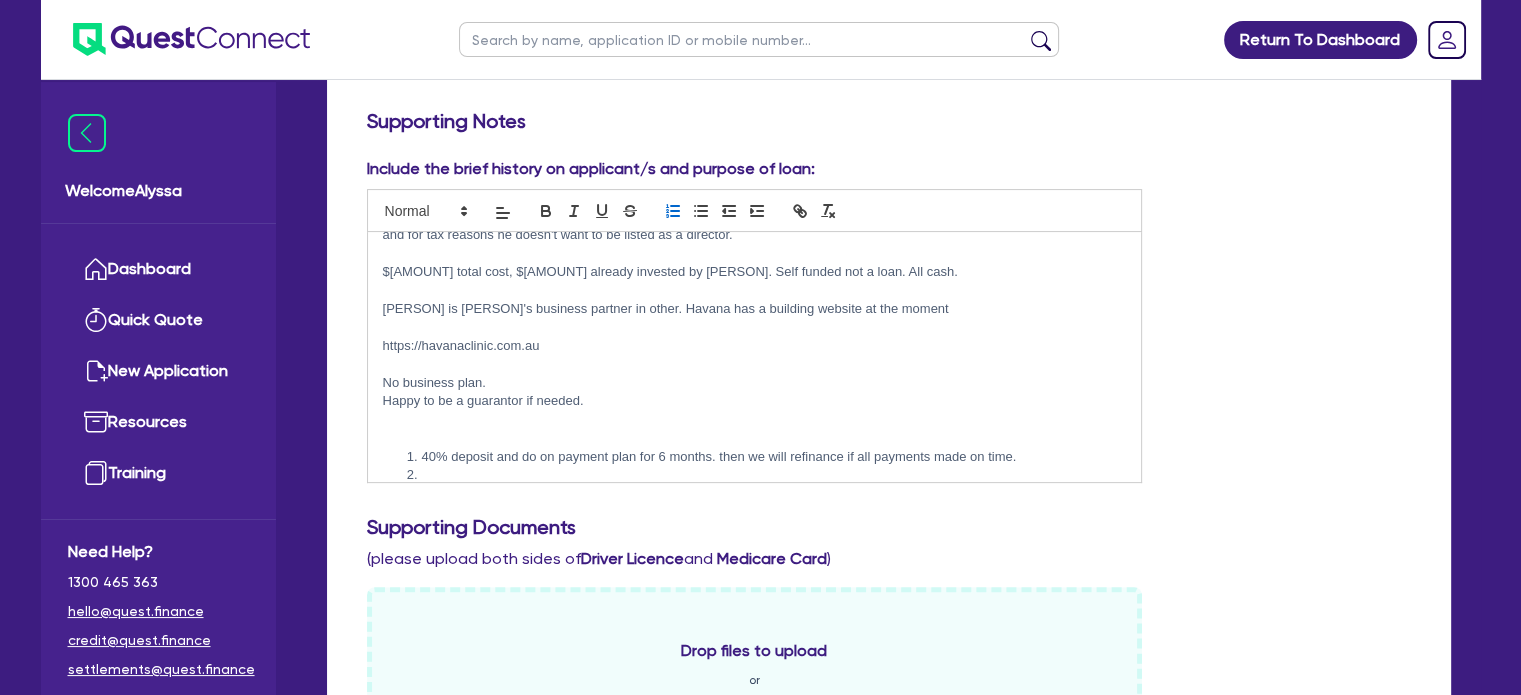 scroll, scrollTop: 498, scrollLeft: 0, axis: vertical 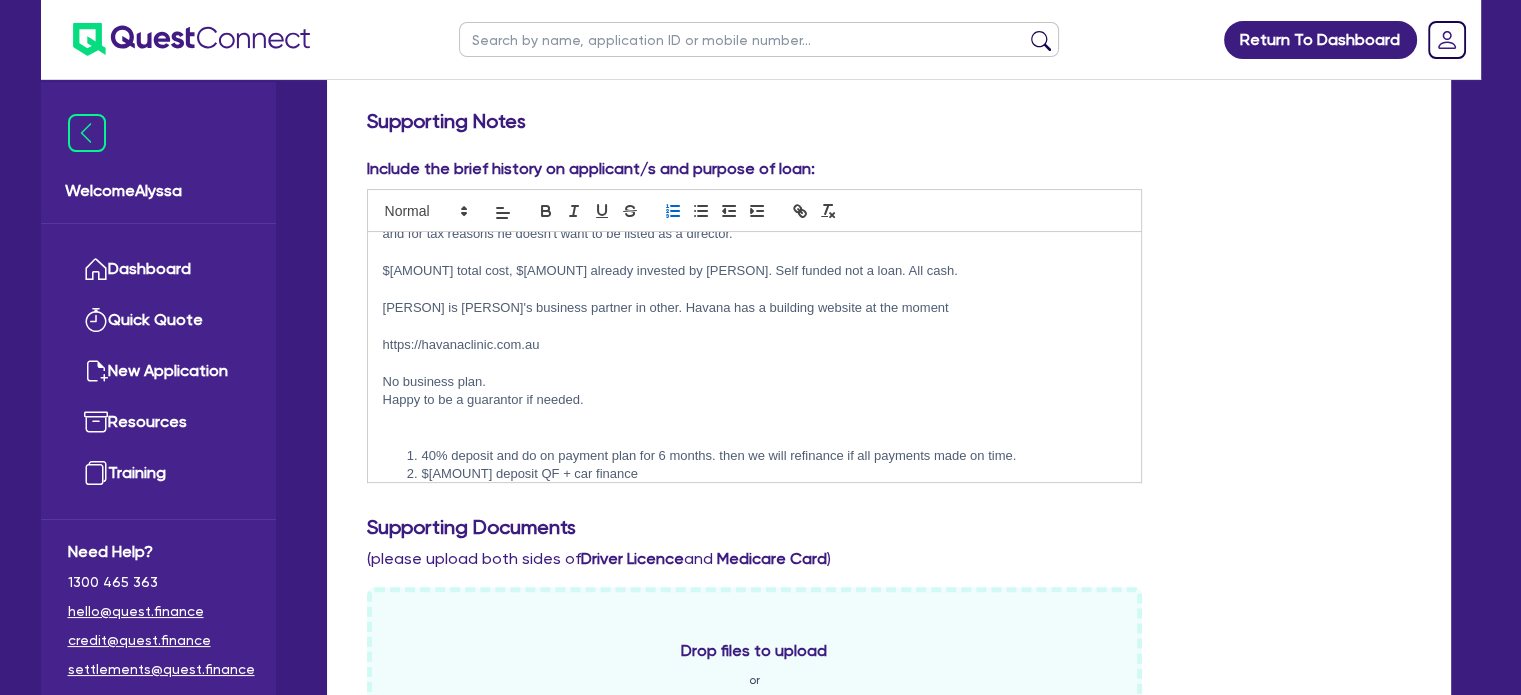 click at bounding box center [755, 437] 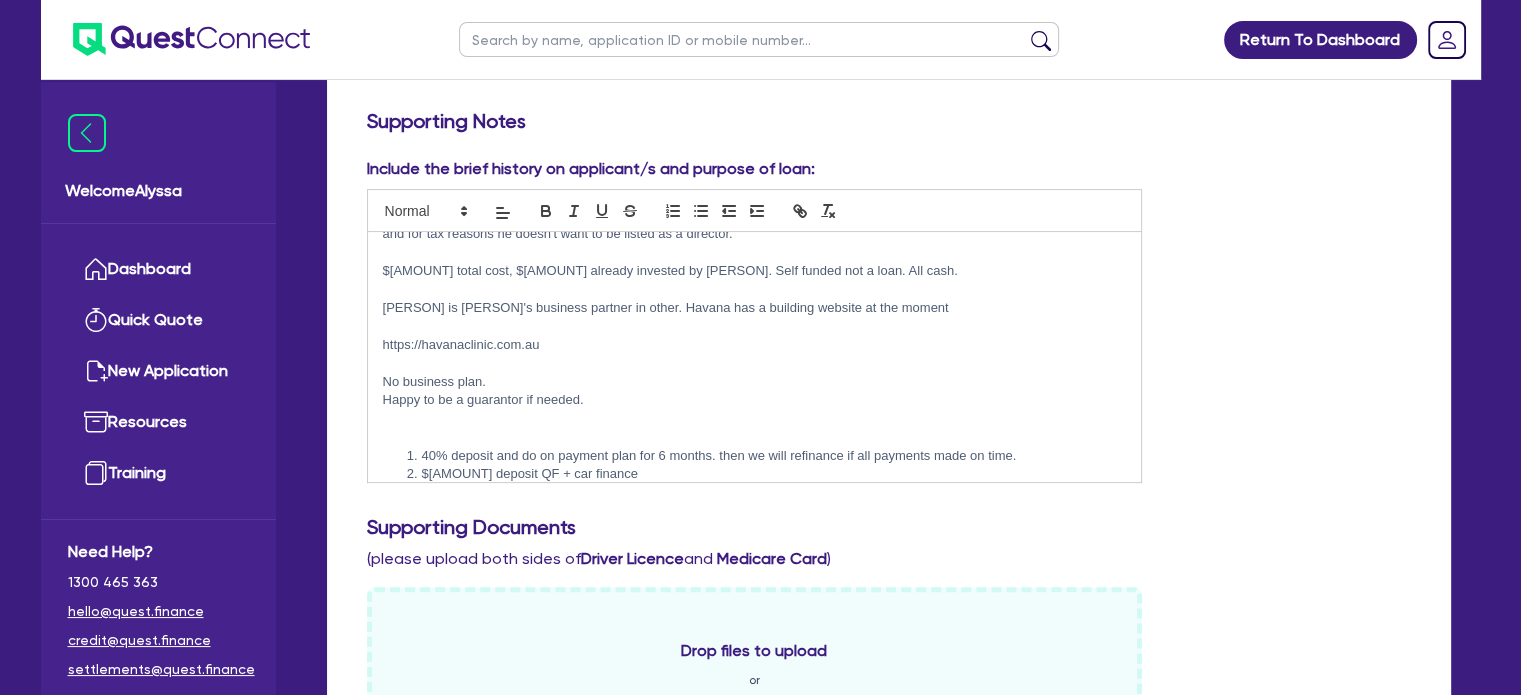 scroll, scrollTop: 492, scrollLeft: 0, axis: vertical 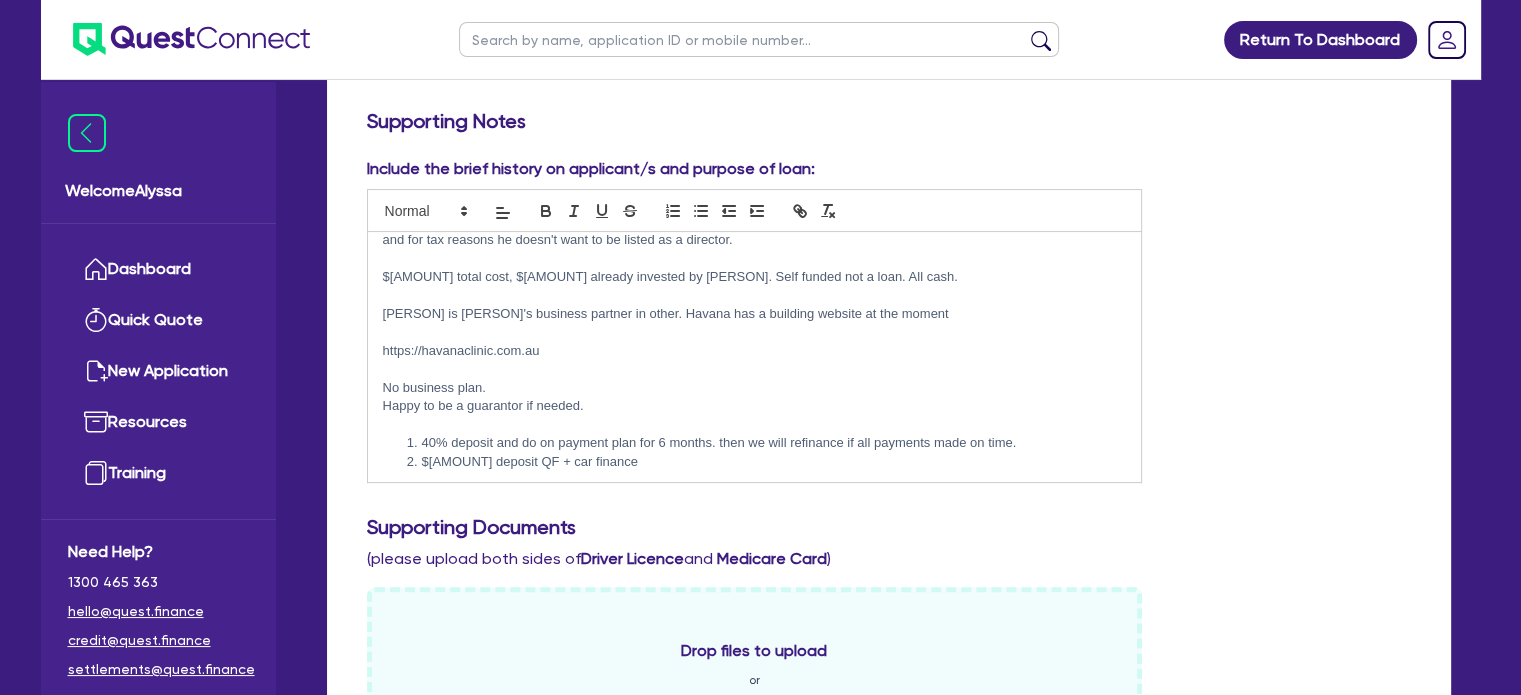 click on "40% deposit and do on payment plan for 6 months. then we will refinance if all payments made on time." at bounding box center (764, 443) 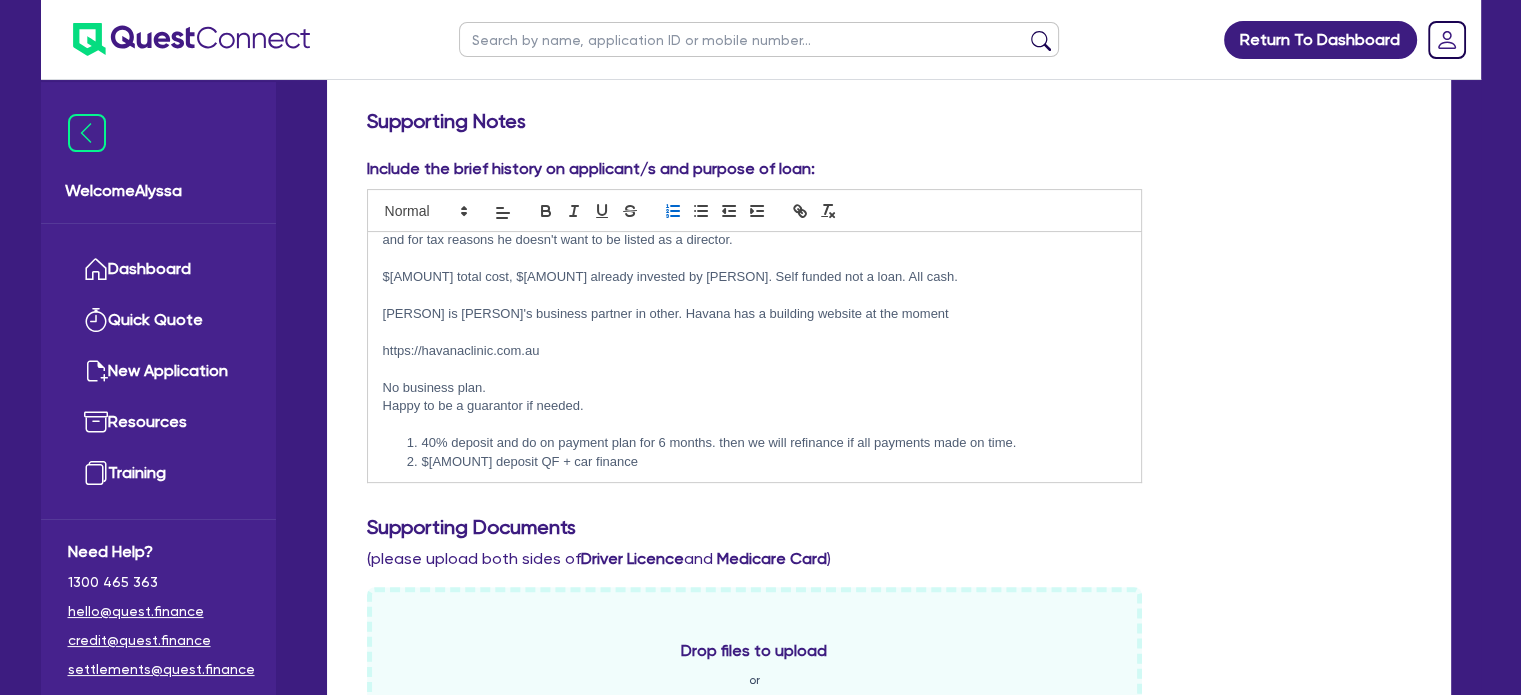 click on "$[AMOUNT] deposit QF + car finance" at bounding box center [764, 462] 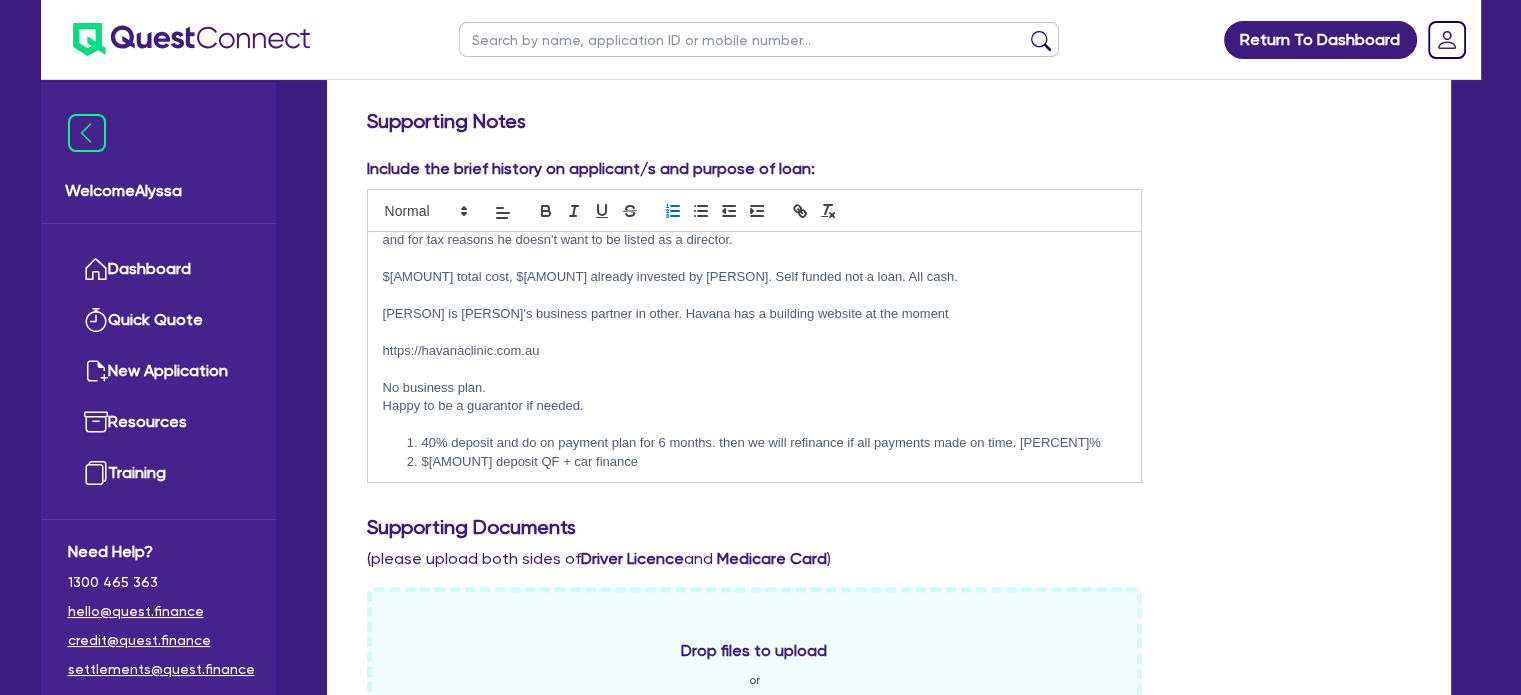 click on "$[AMOUNT] deposit QF + car finance" at bounding box center [764, 462] 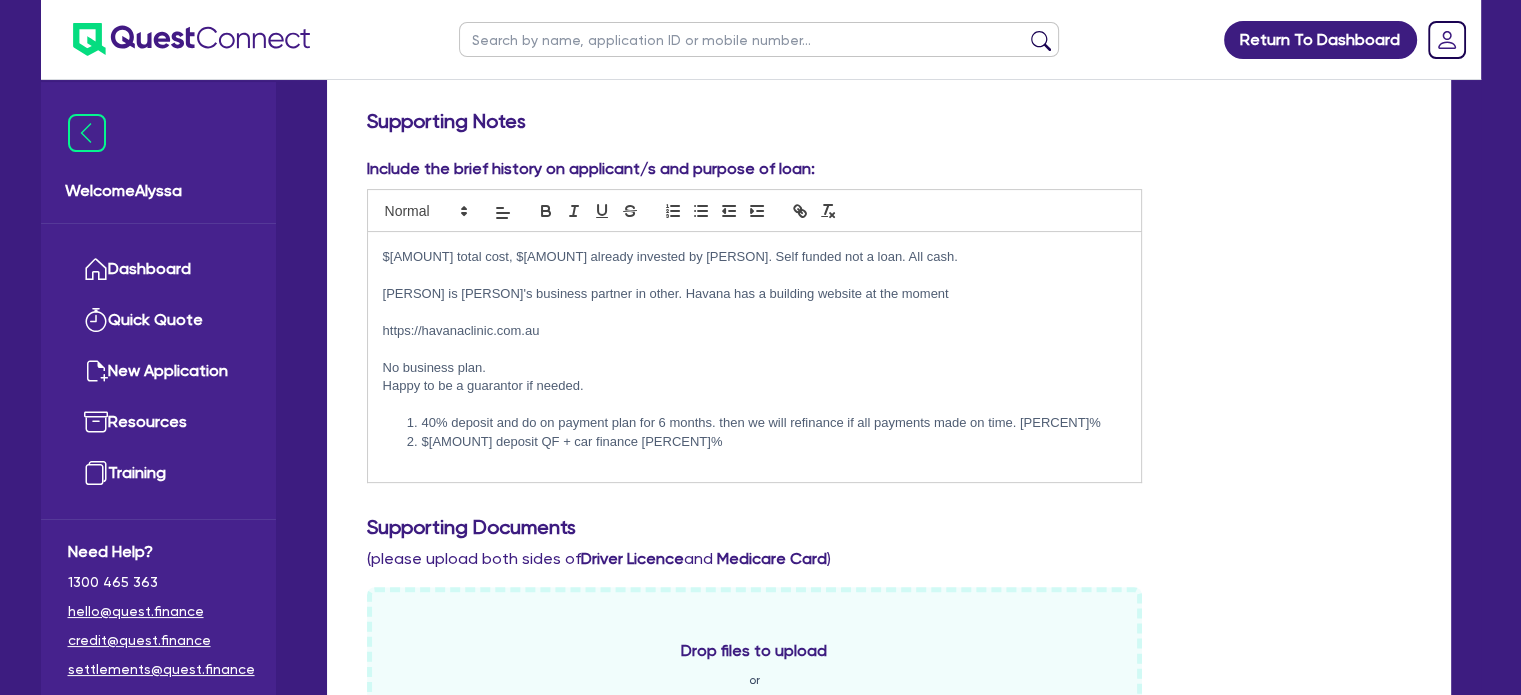 scroll, scrollTop: 516, scrollLeft: 0, axis: vertical 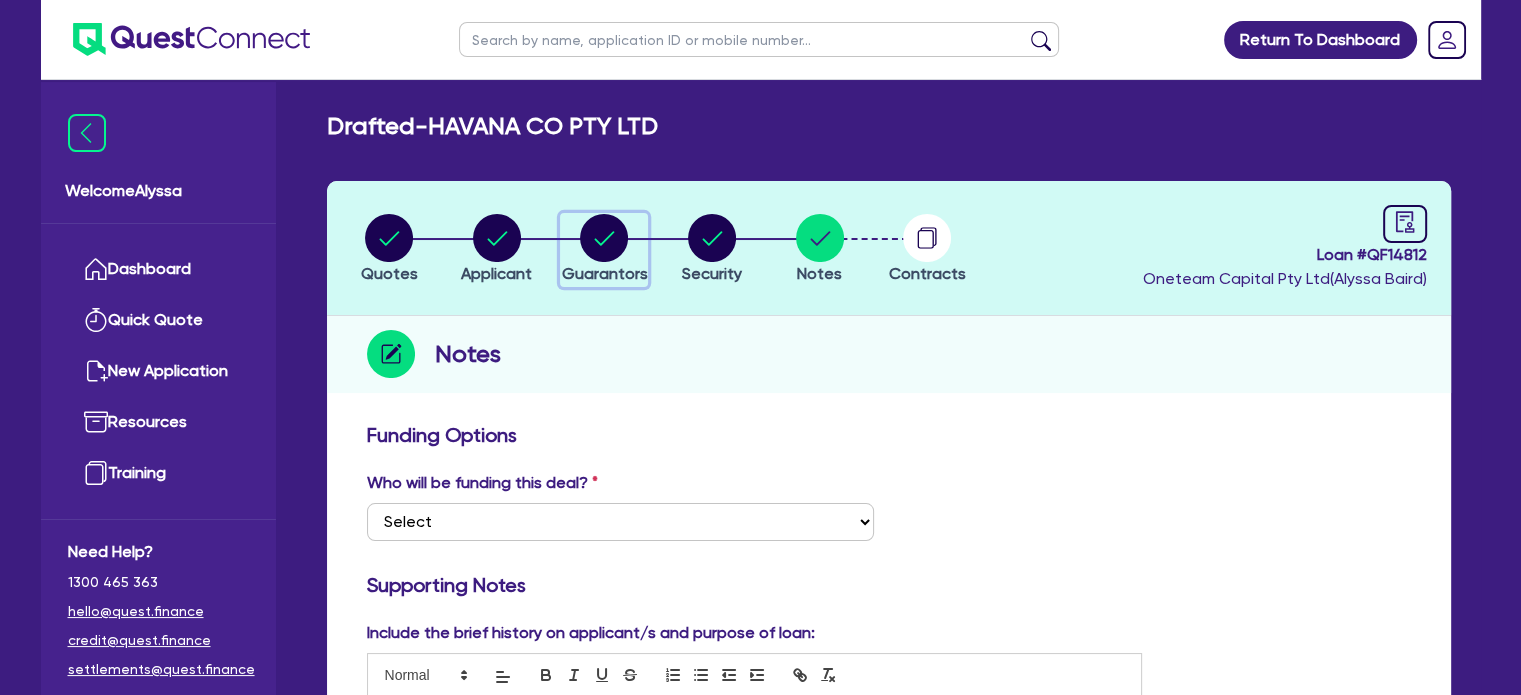 click 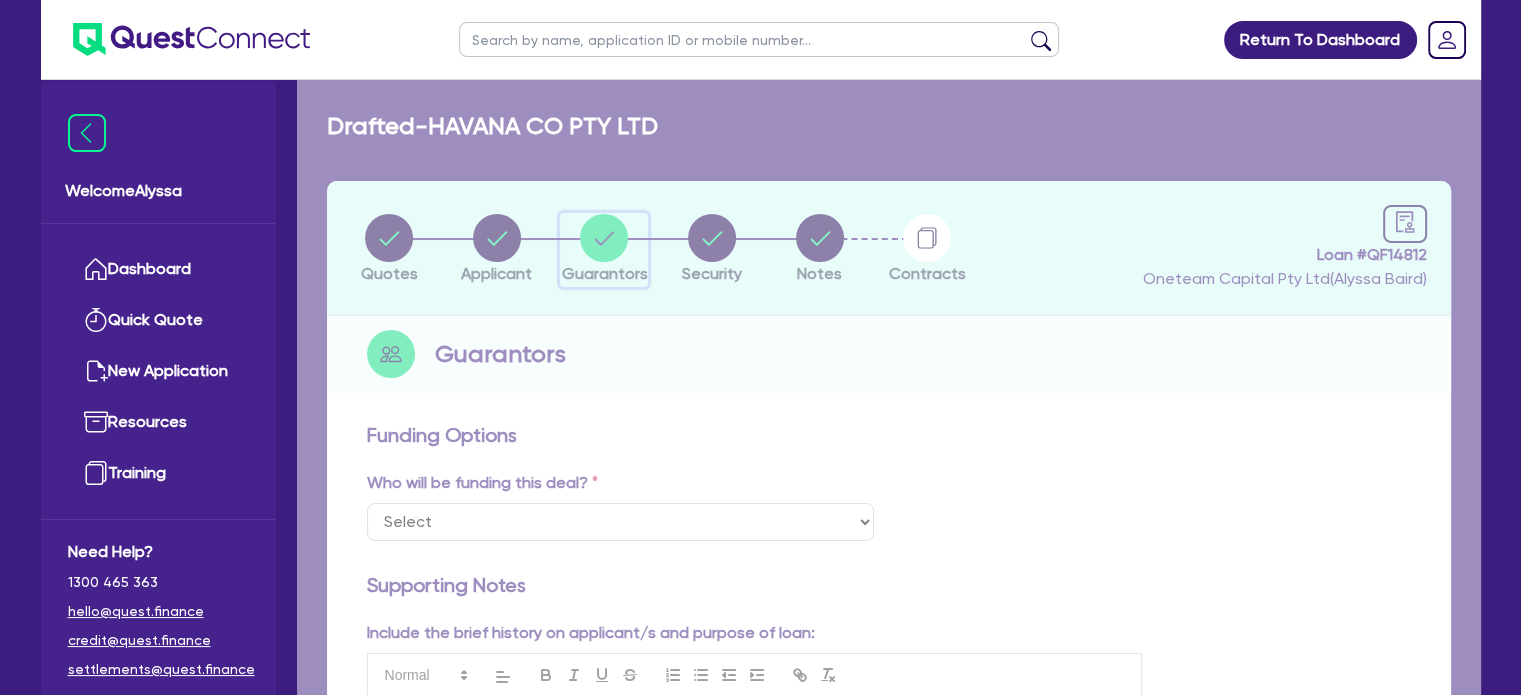 select on "MISS" 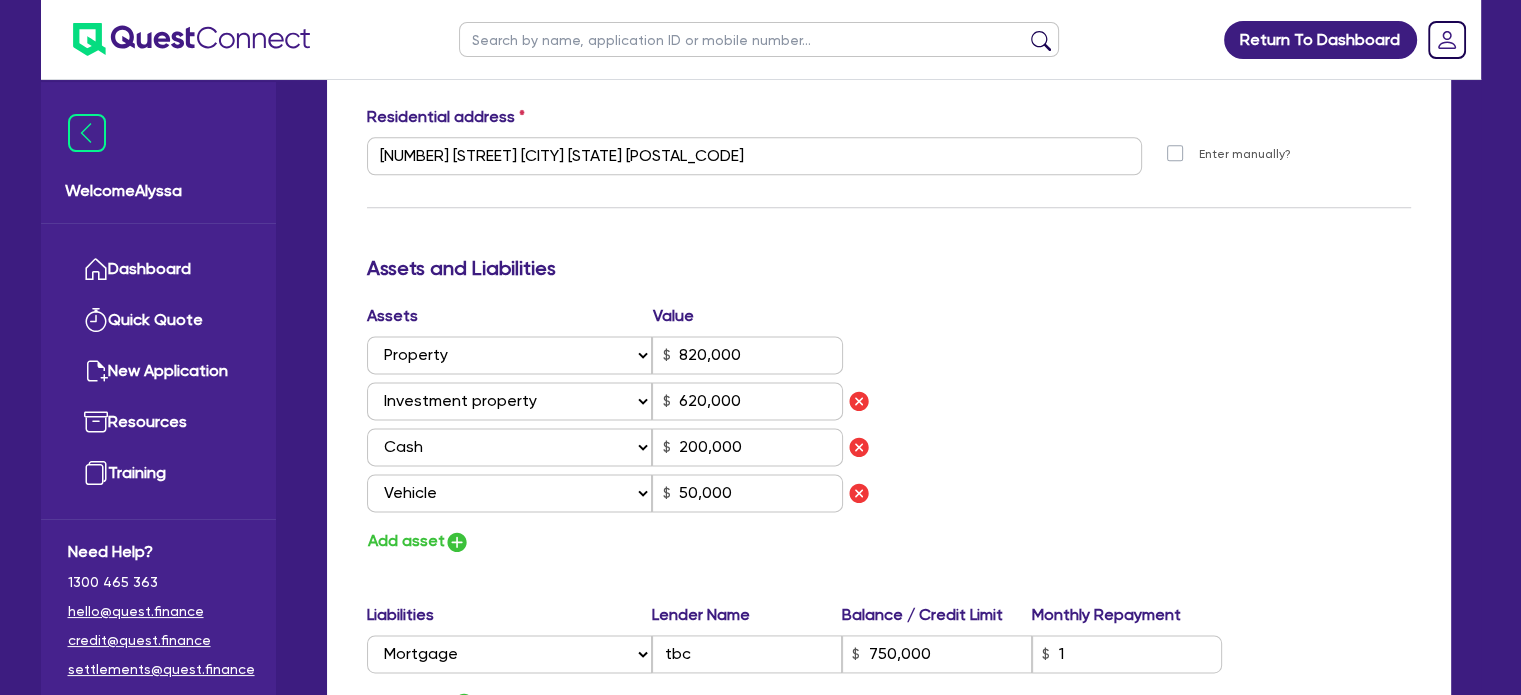 scroll, scrollTop: 2704, scrollLeft: 0, axis: vertical 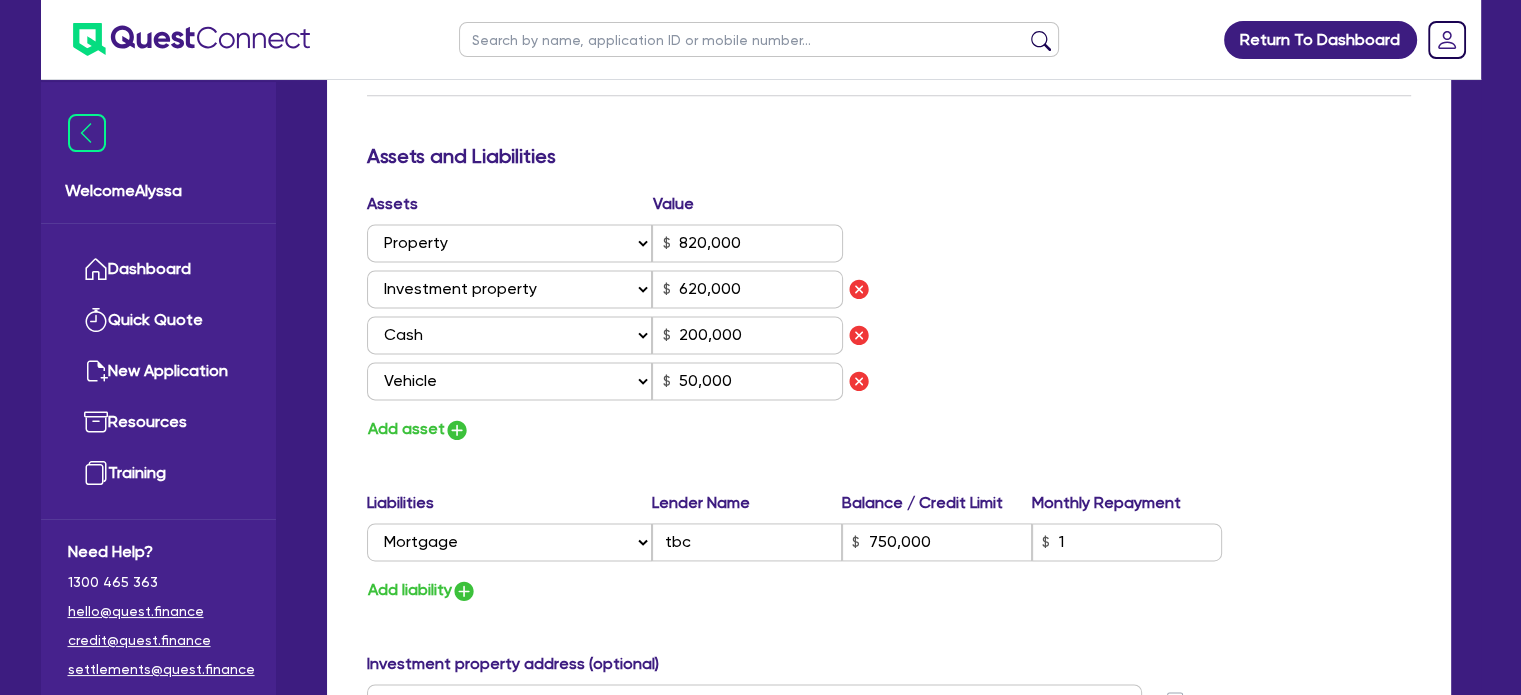 click at bounding box center (759, 39) 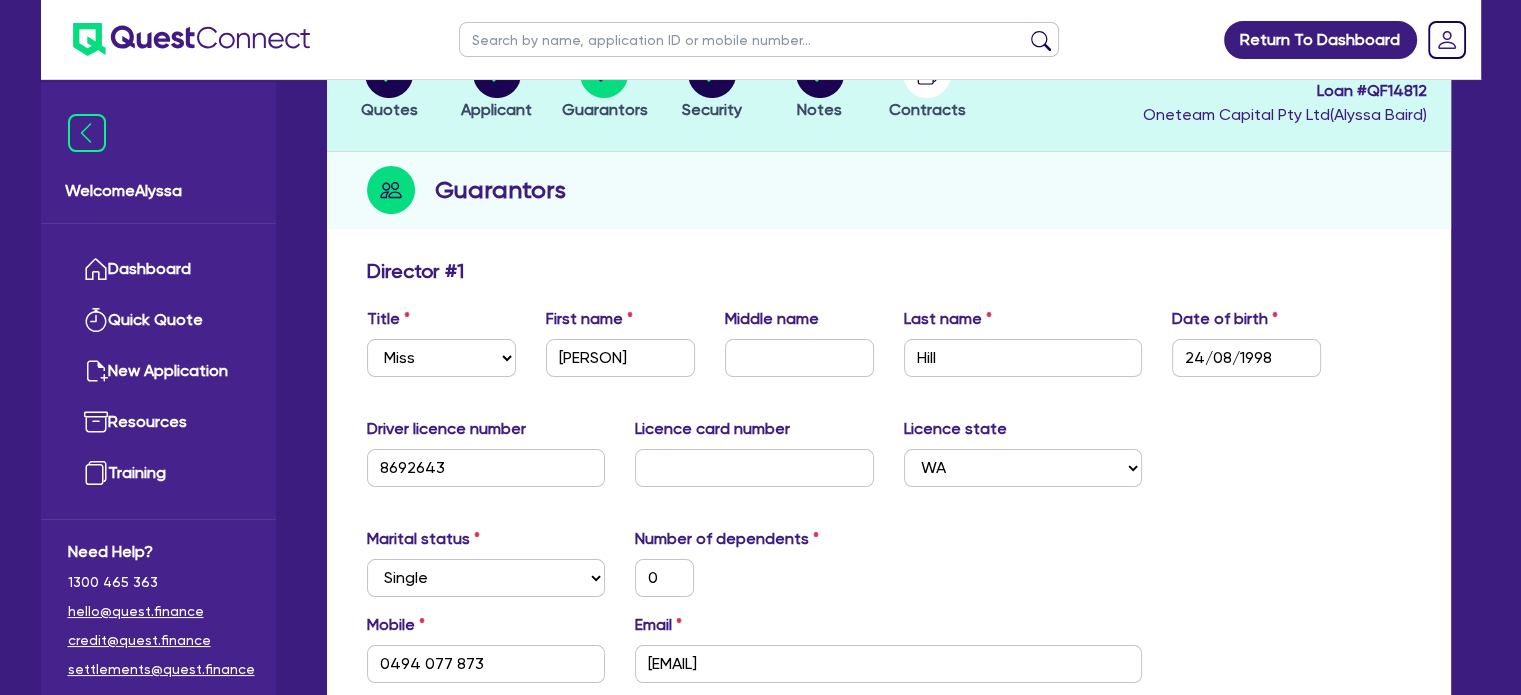 scroll, scrollTop: 0, scrollLeft: 0, axis: both 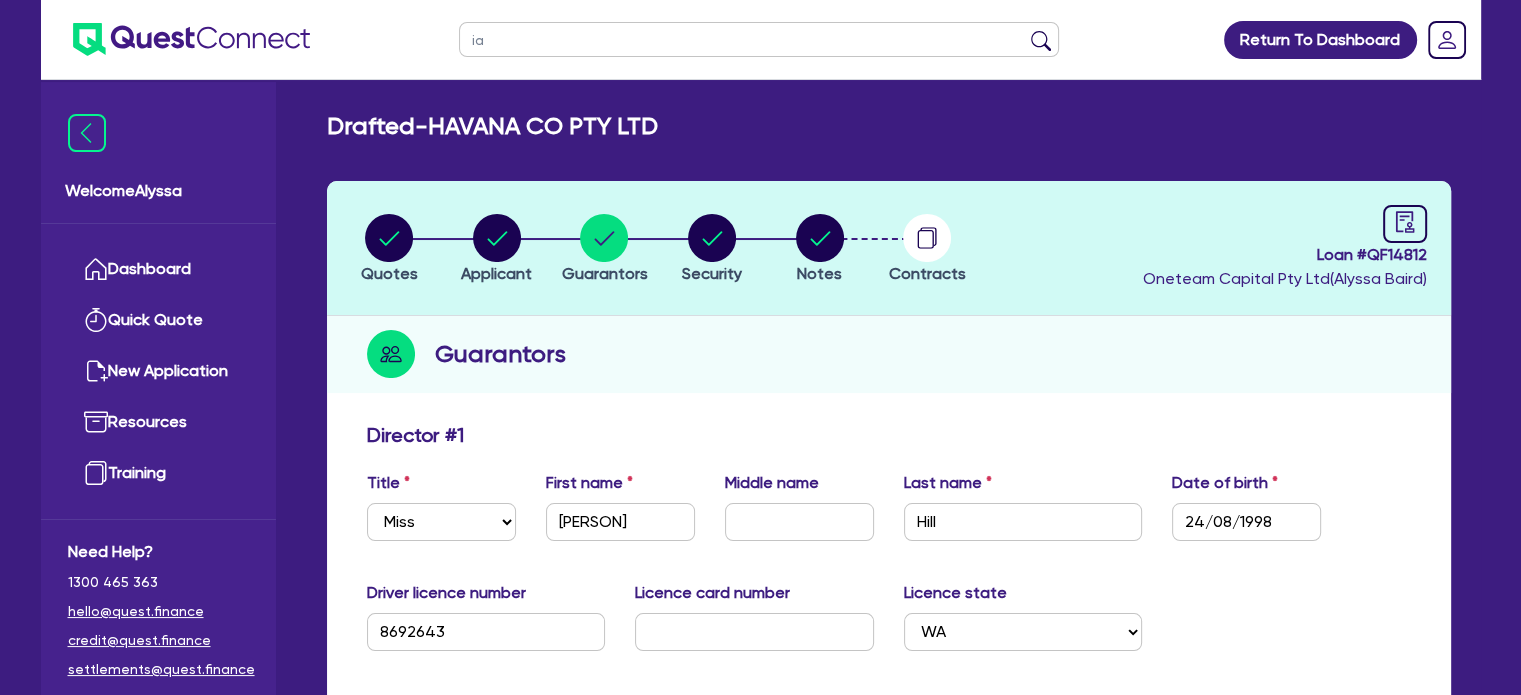 type on "i" 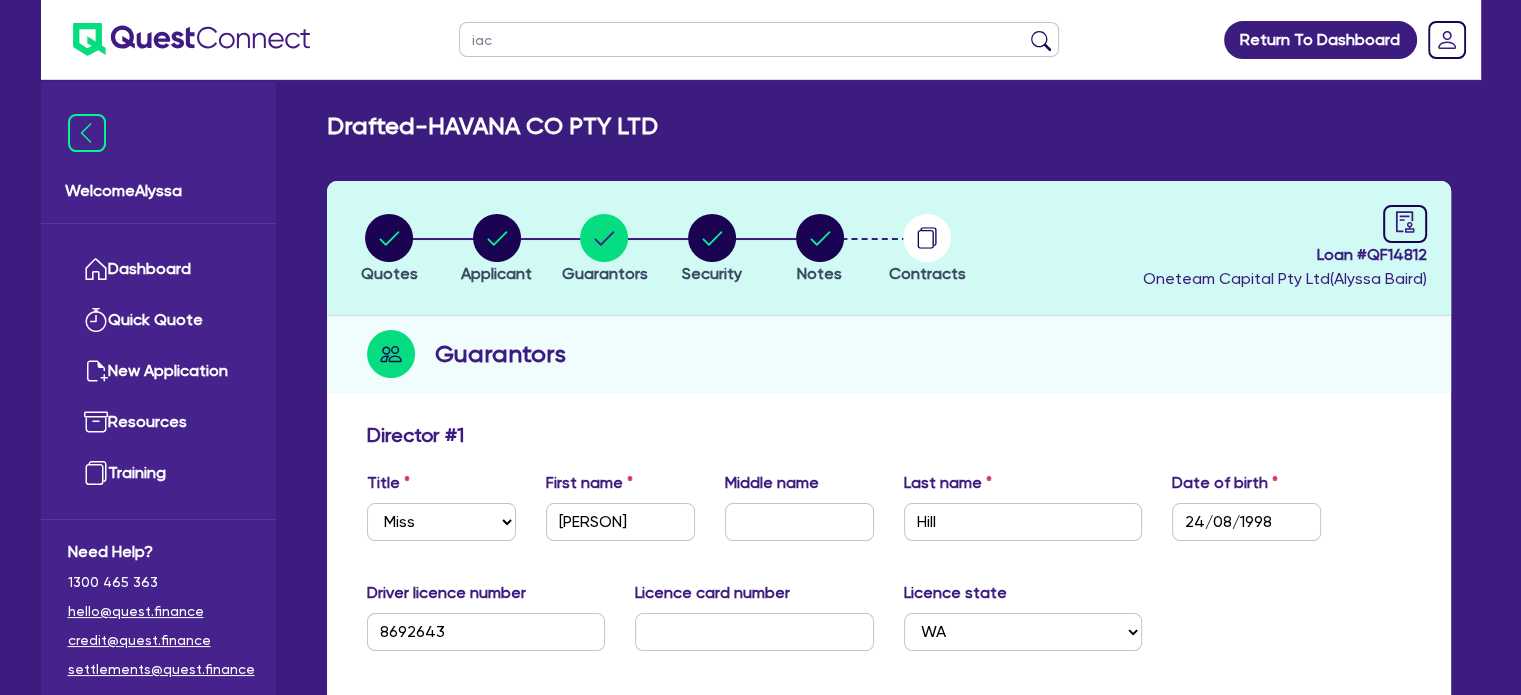 click at bounding box center [1041, 44] 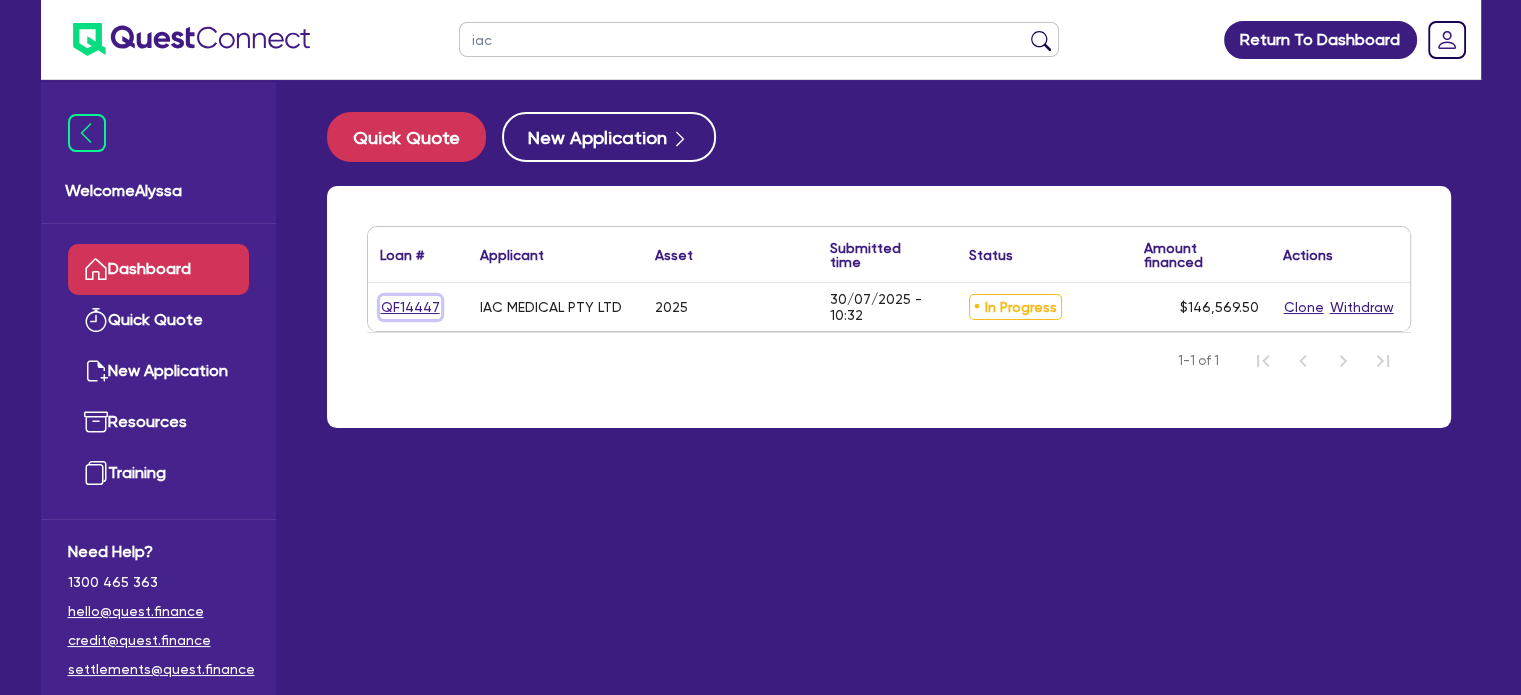 click on "QF14447" at bounding box center [410, 307] 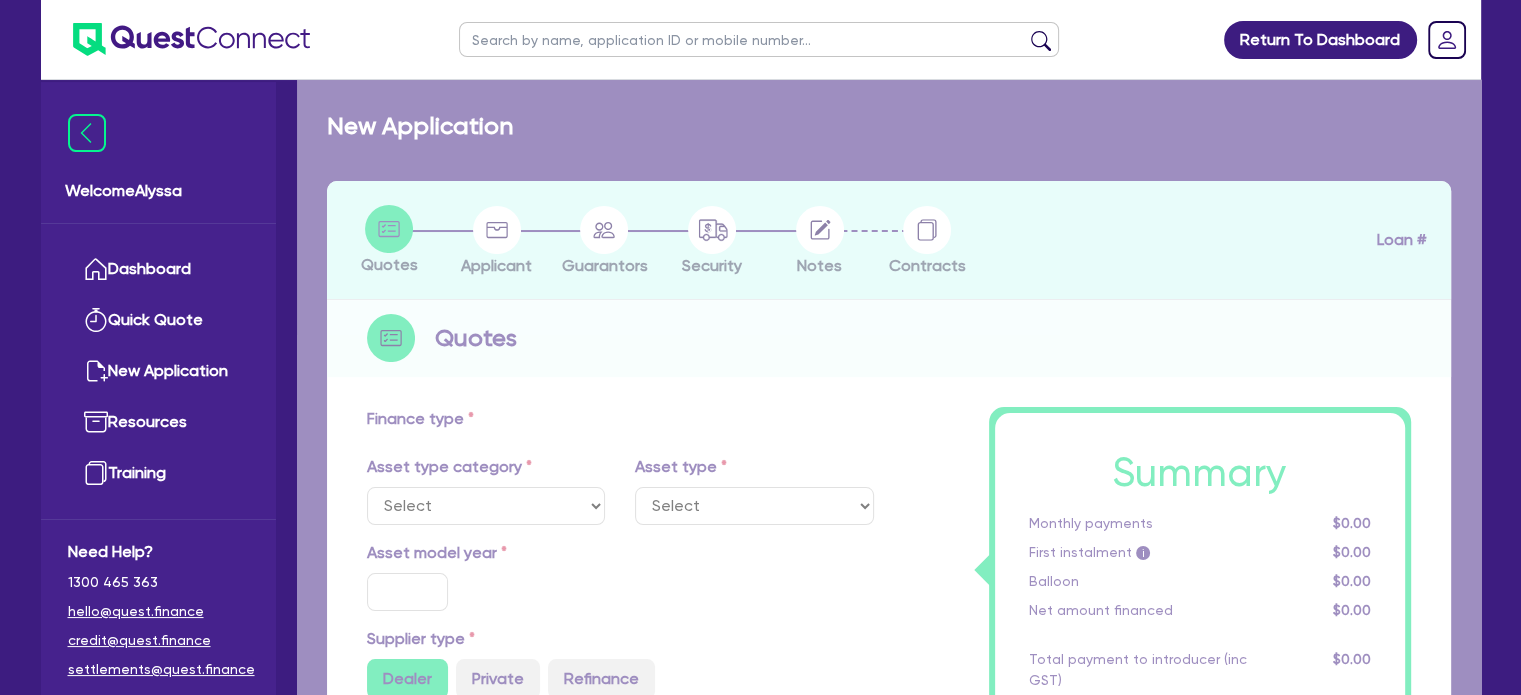 select on "SECONDARY_ASSETS" 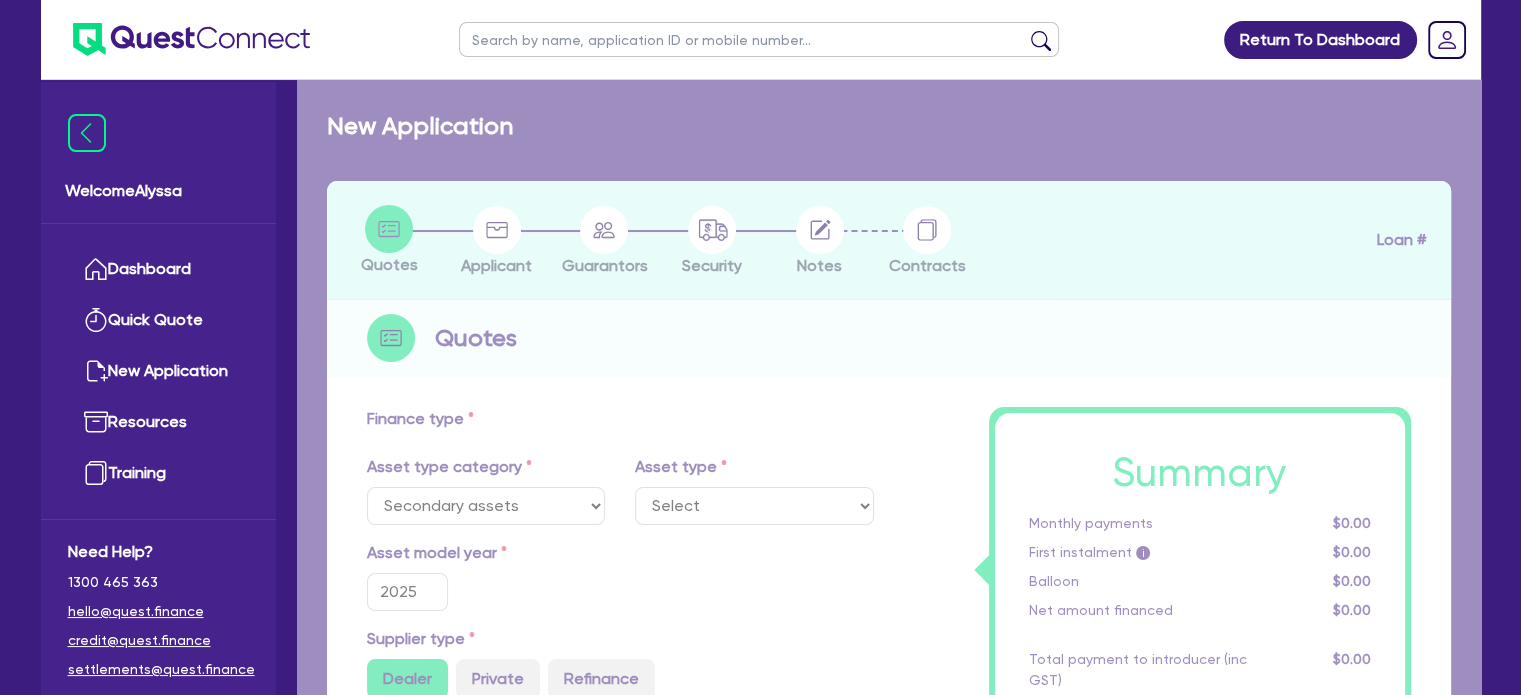 select on "MEDICAL_DENTAL_LABORATORY_EQUIPMENT" 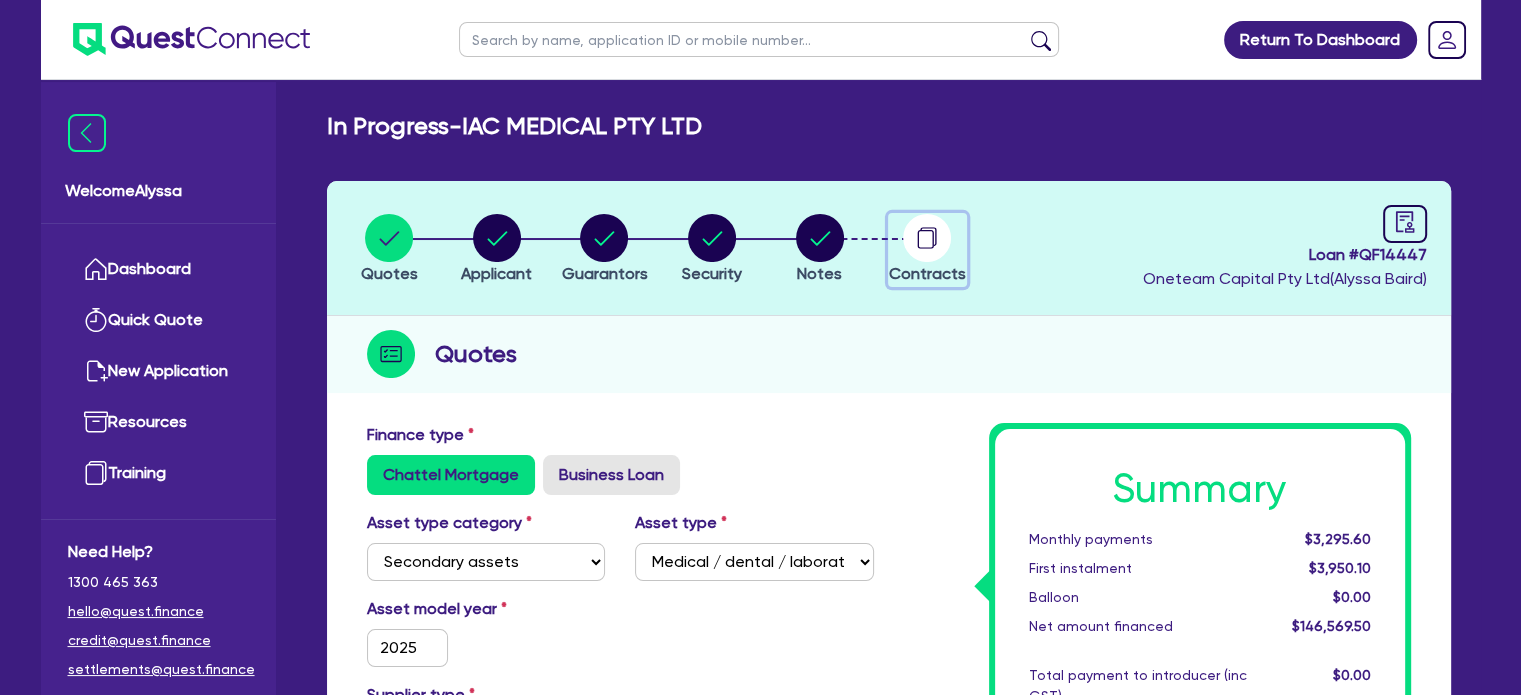 click 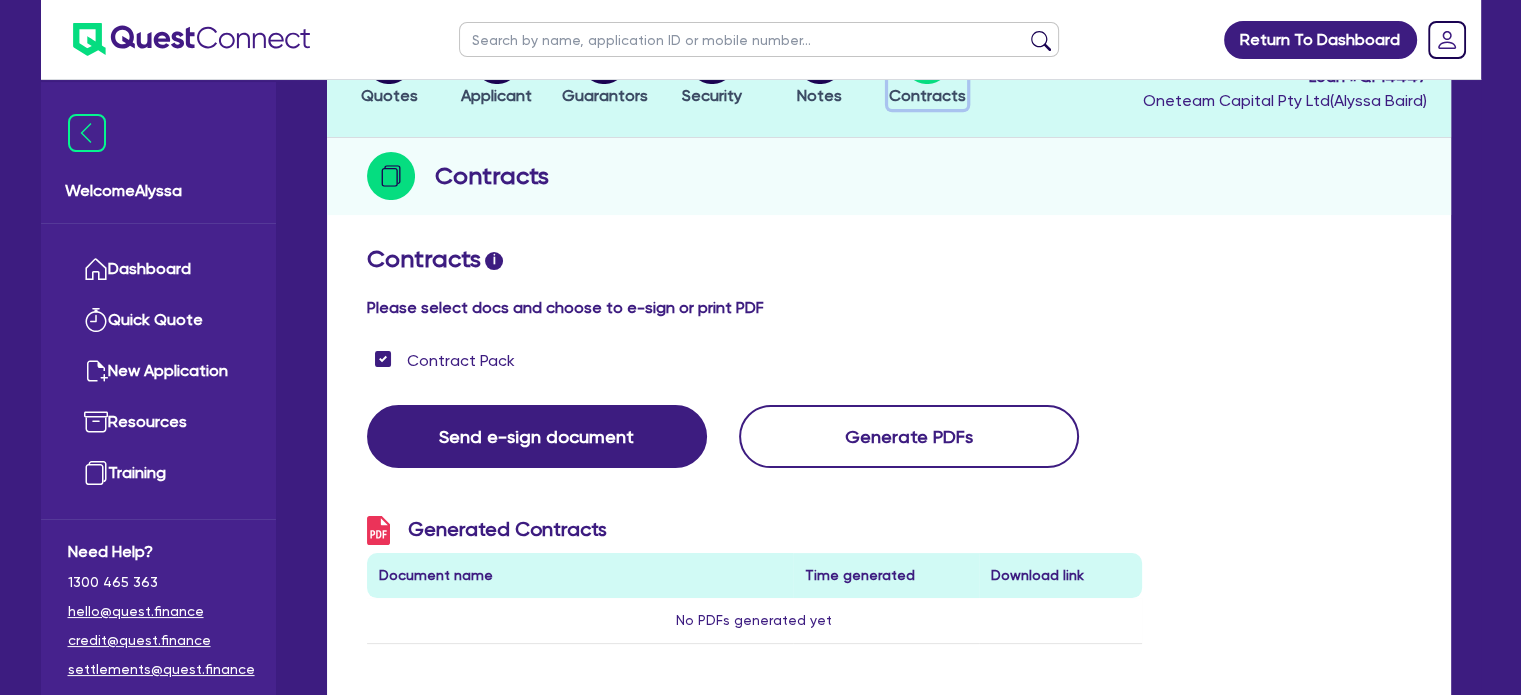 scroll, scrollTop: 151, scrollLeft: 0, axis: vertical 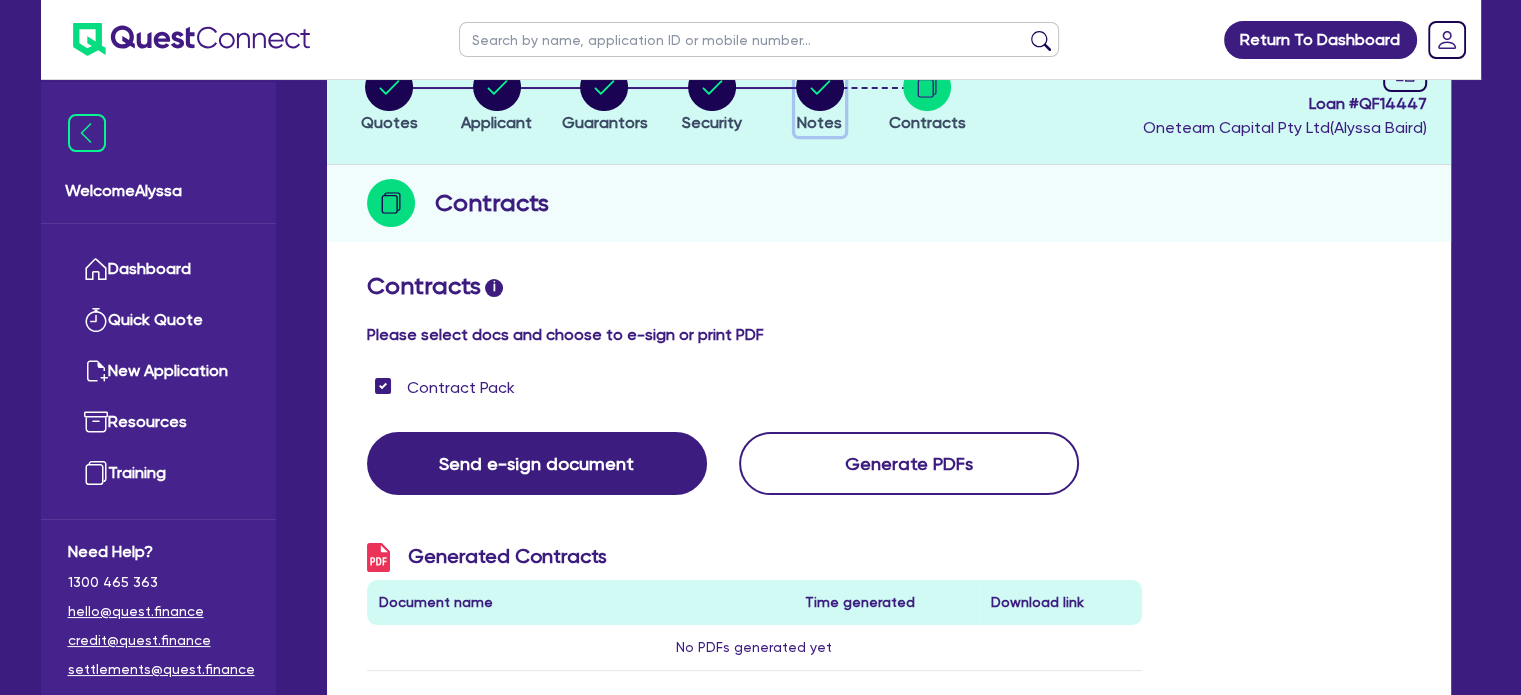 click on "Notes" at bounding box center [819, 122] 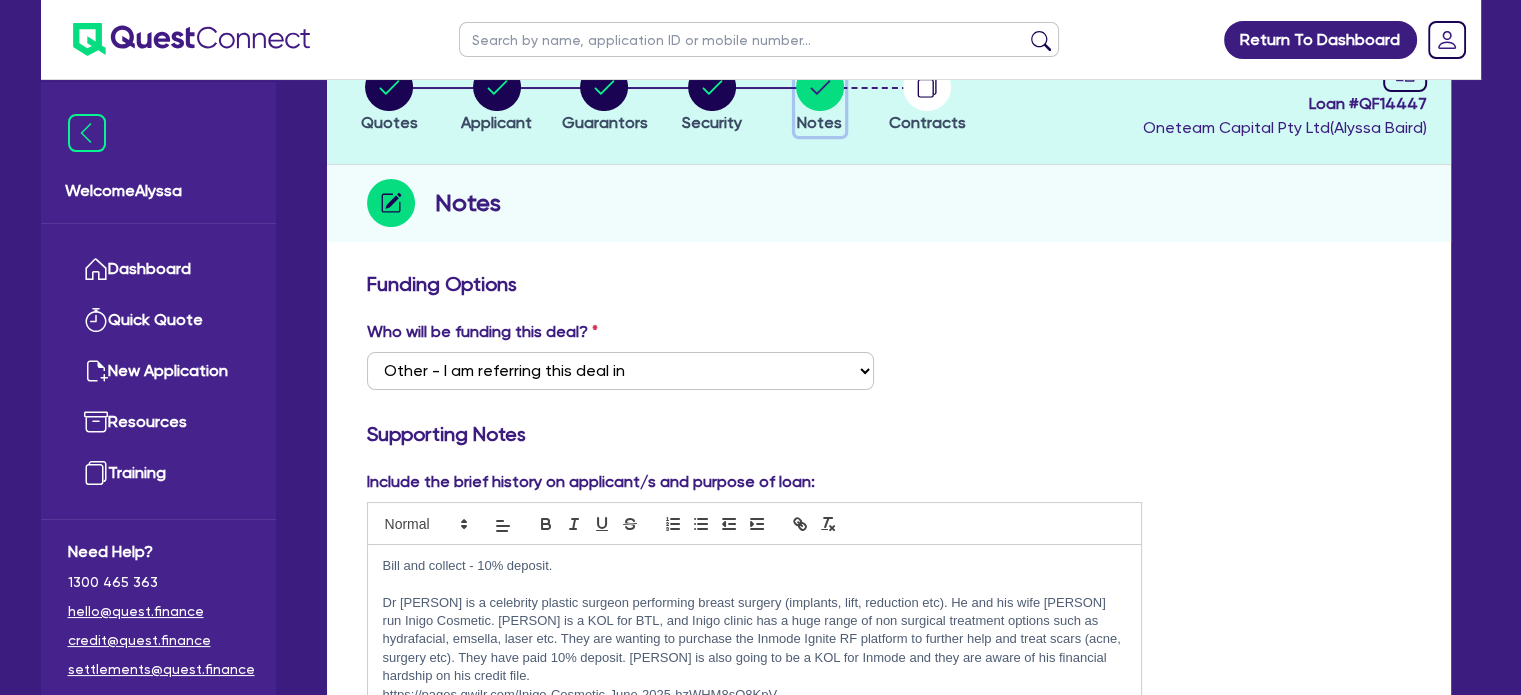 scroll, scrollTop: 0, scrollLeft: 0, axis: both 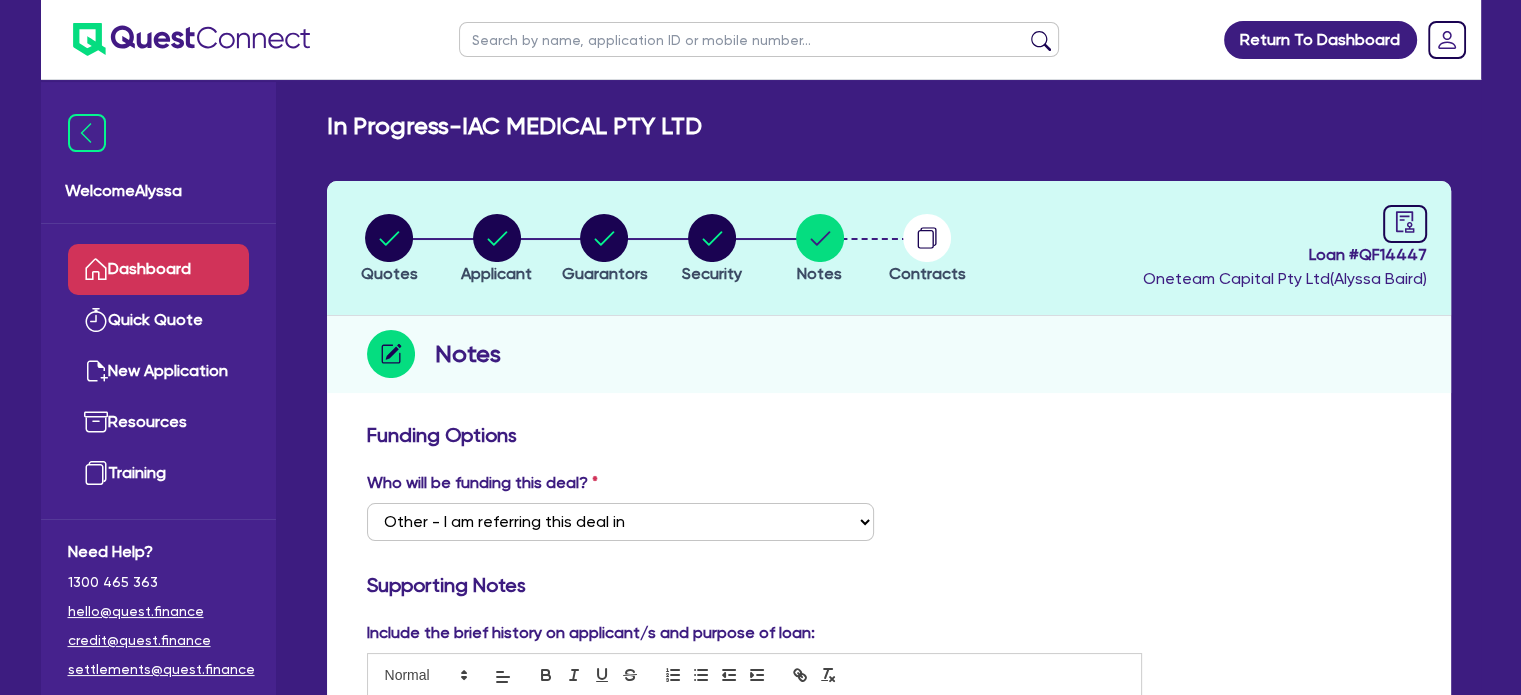 click on "Dashboard" at bounding box center (158, 269) 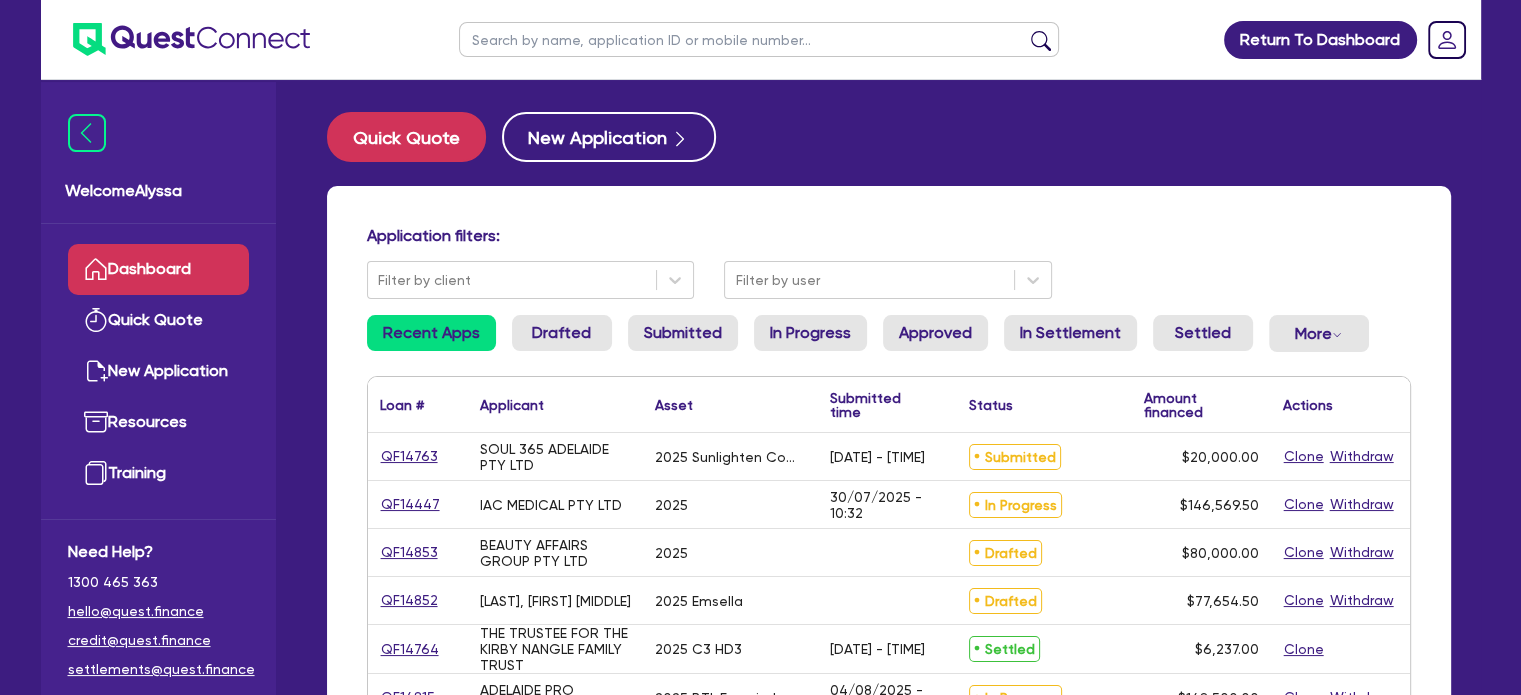 click at bounding box center [759, 39] 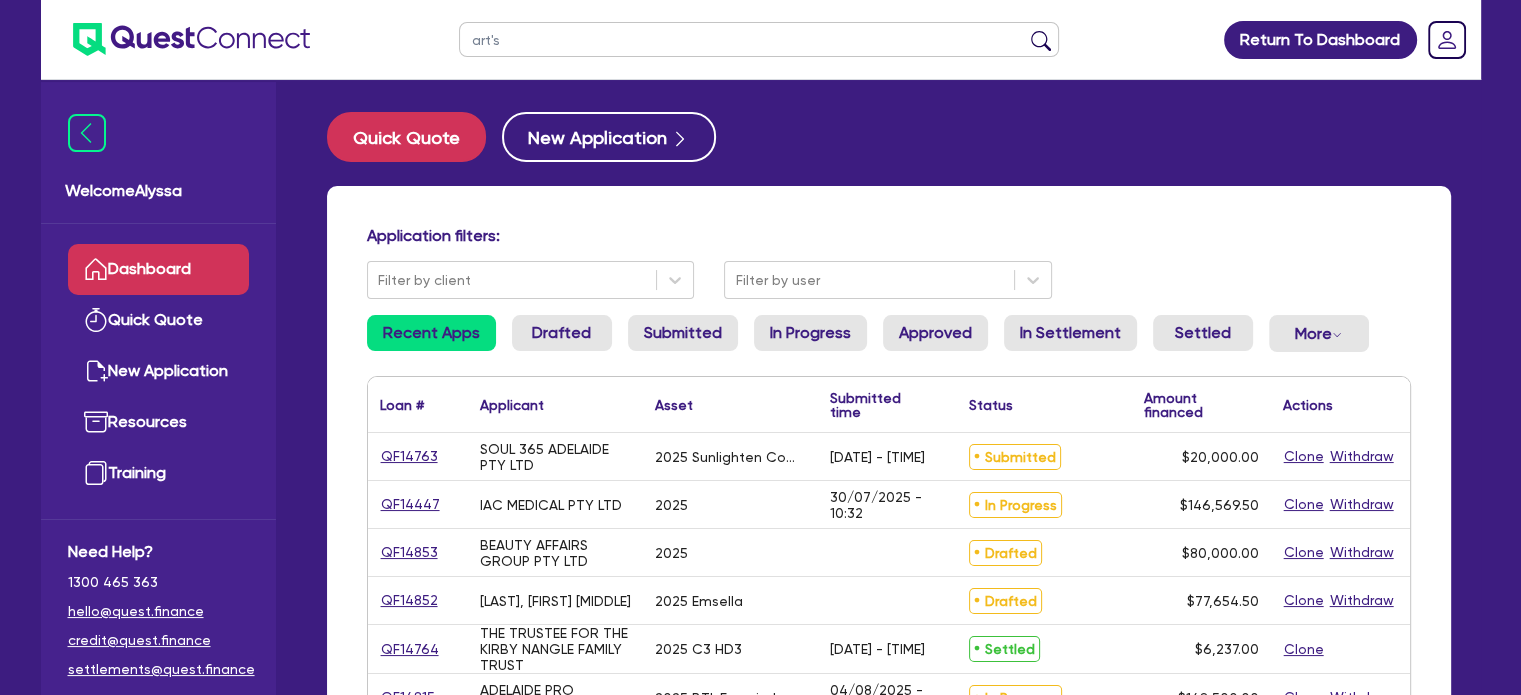 type on "art's" 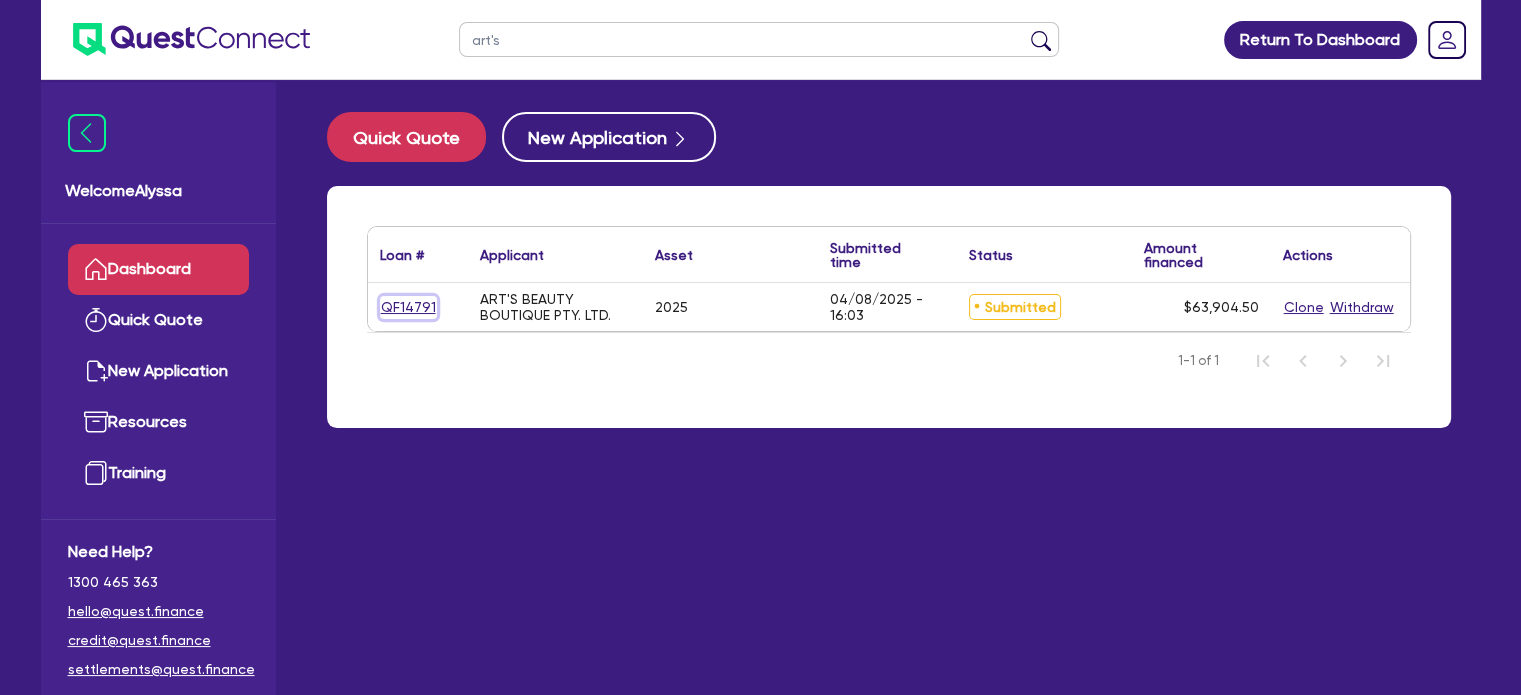 click on "QF14791" at bounding box center [408, 307] 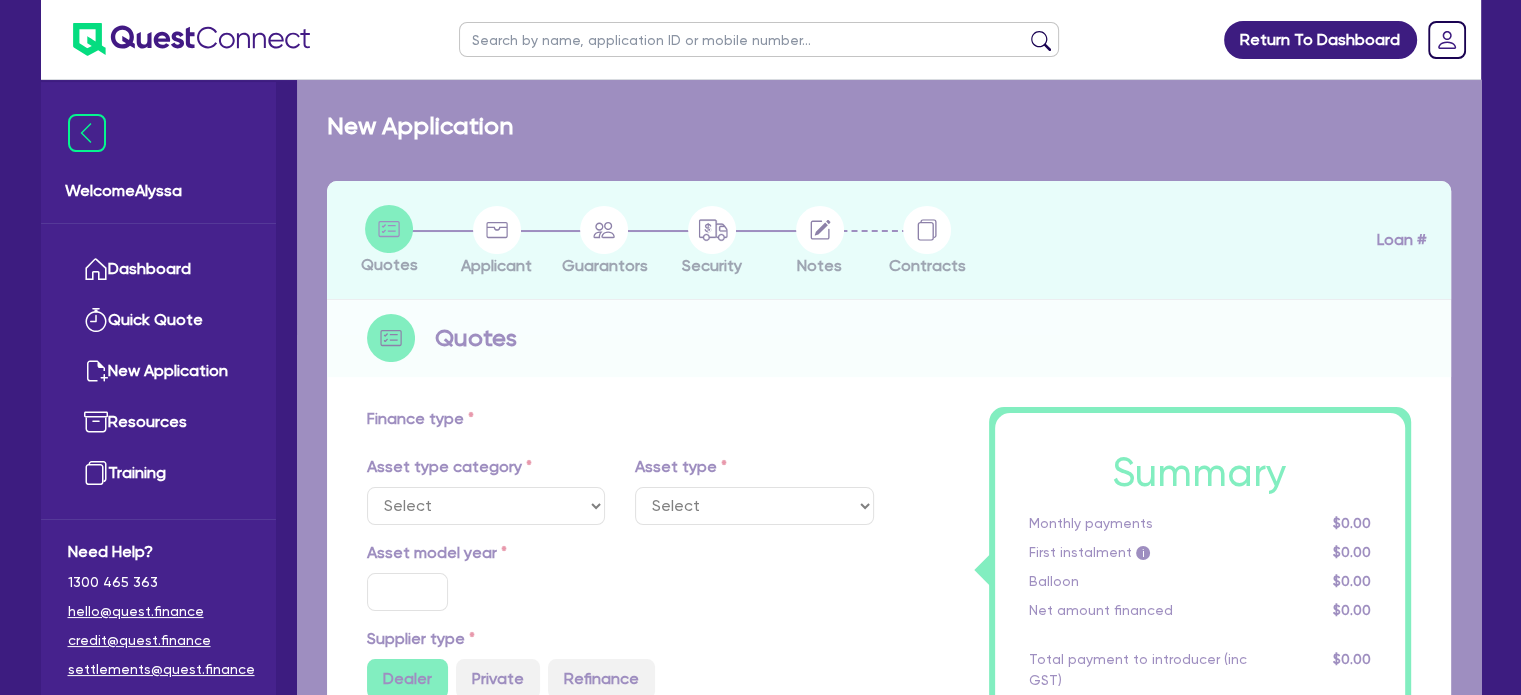 select on "TERTIARY_ASSETS" 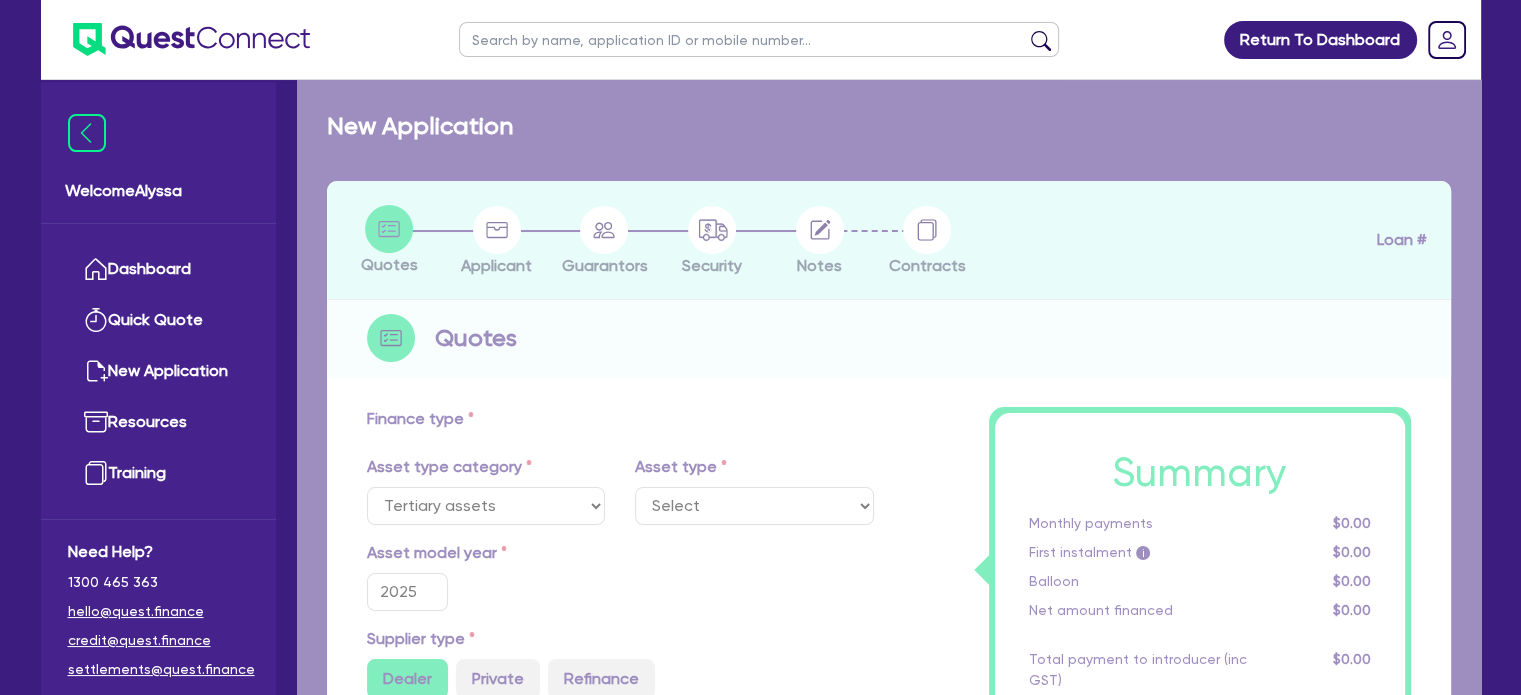 select on "BEAUTY_EQUIPMENT" 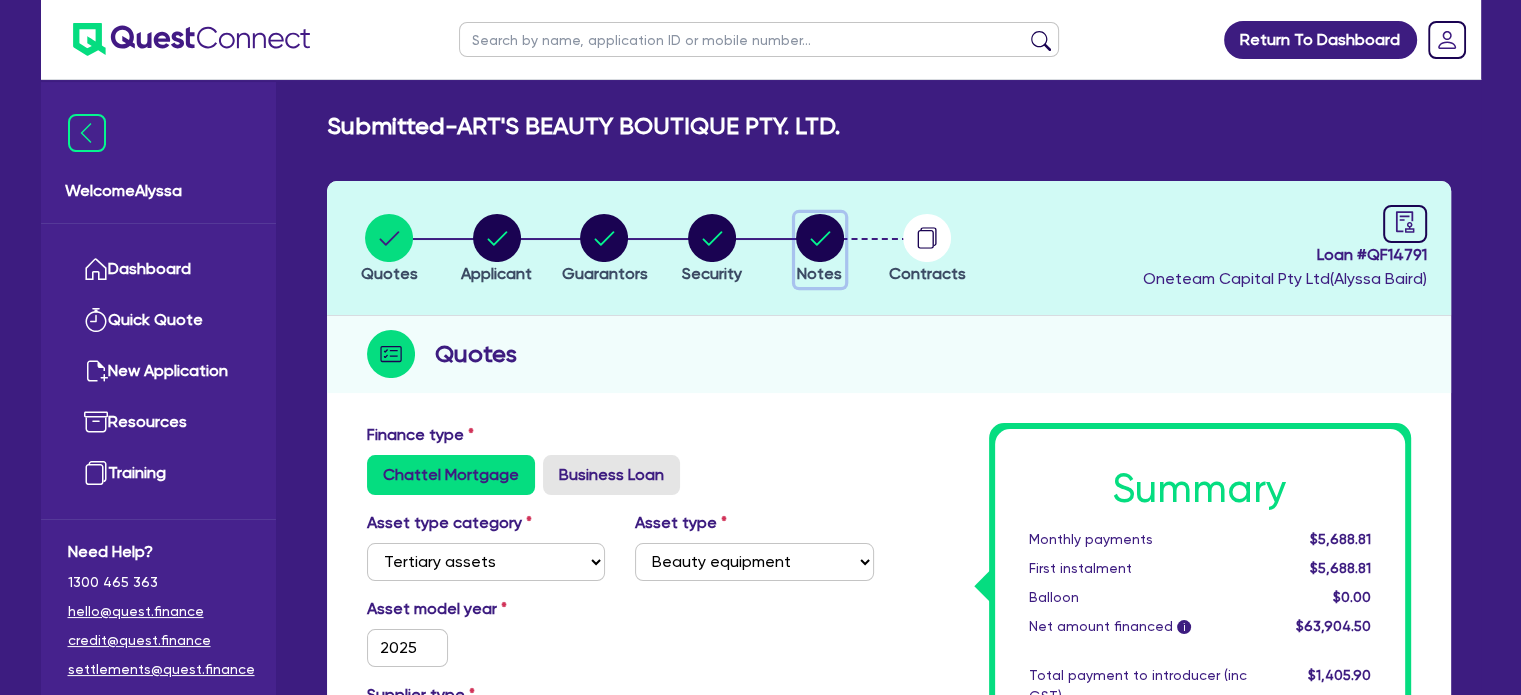 click 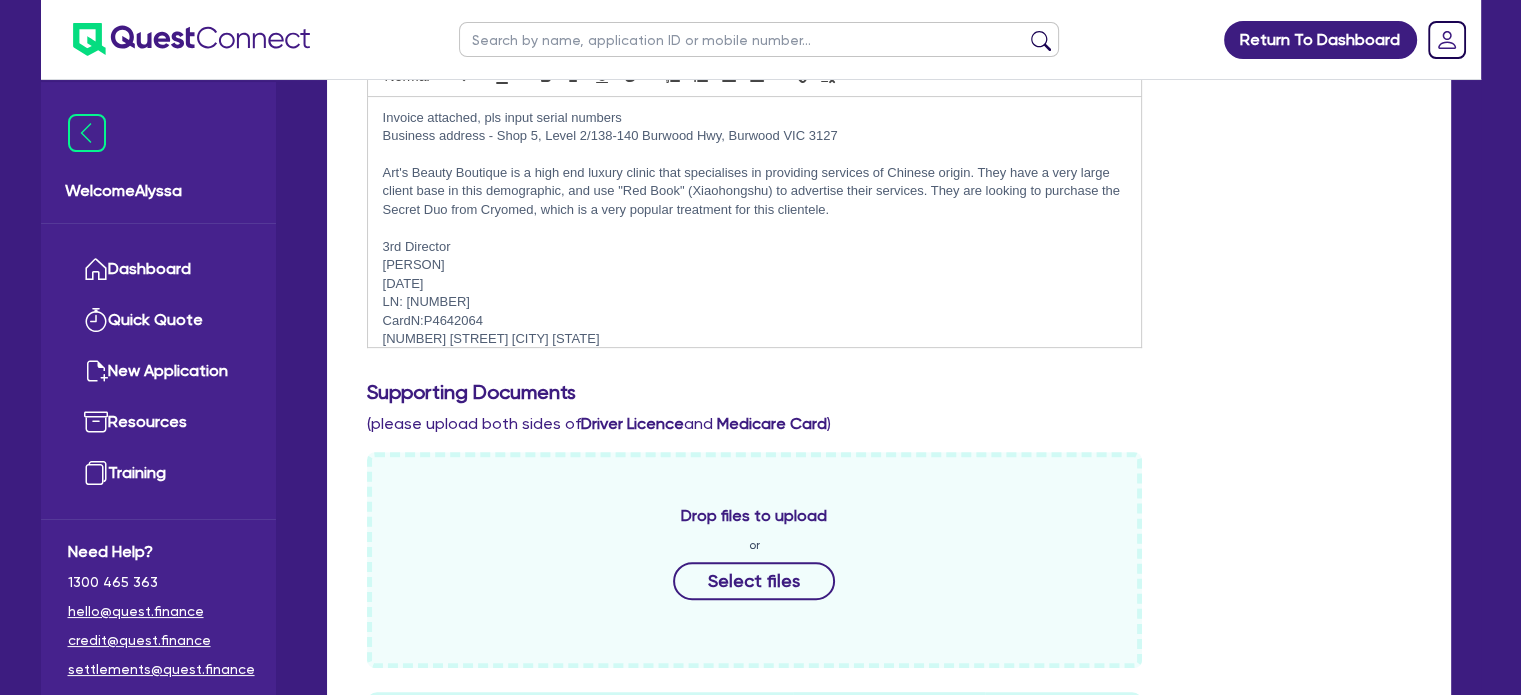 scroll, scrollTop: 600, scrollLeft: 0, axis: vertical 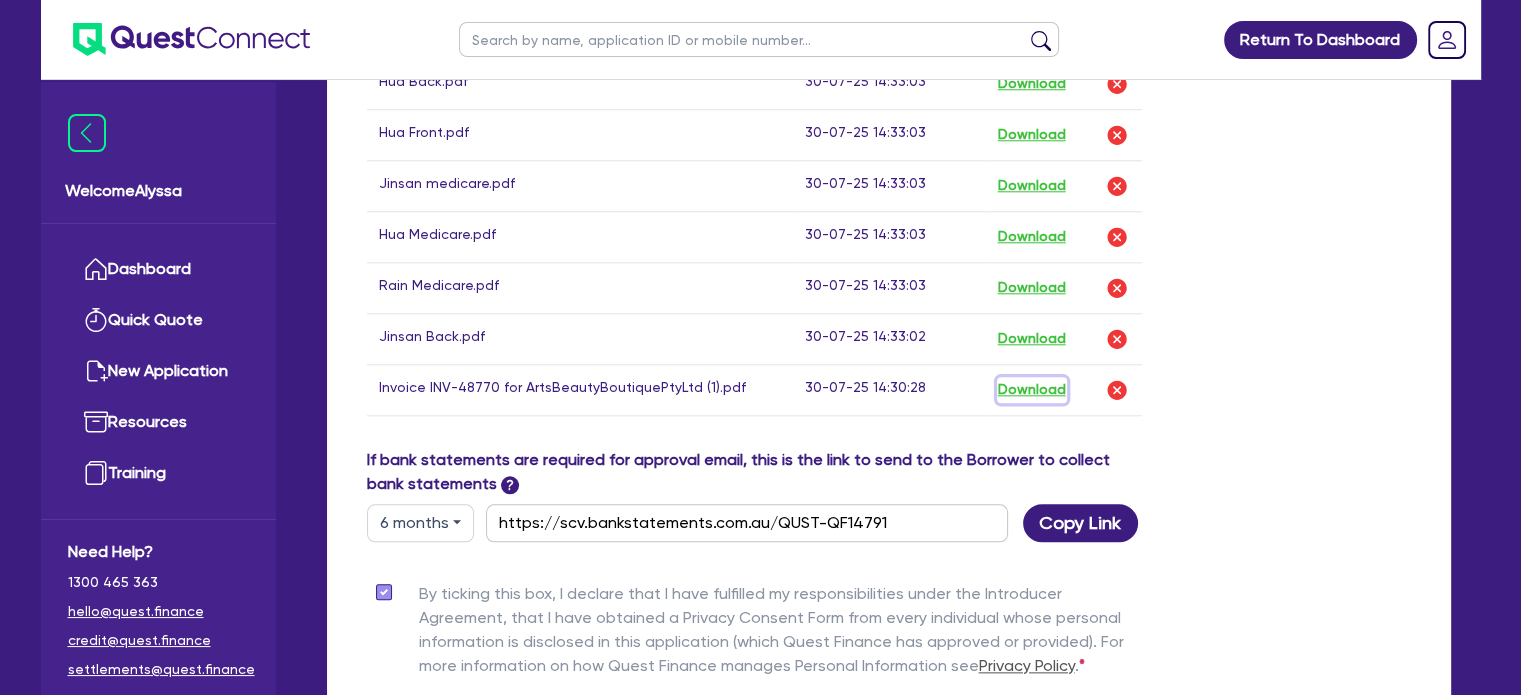 click on "Download" at bounding box center [1032, 390] 